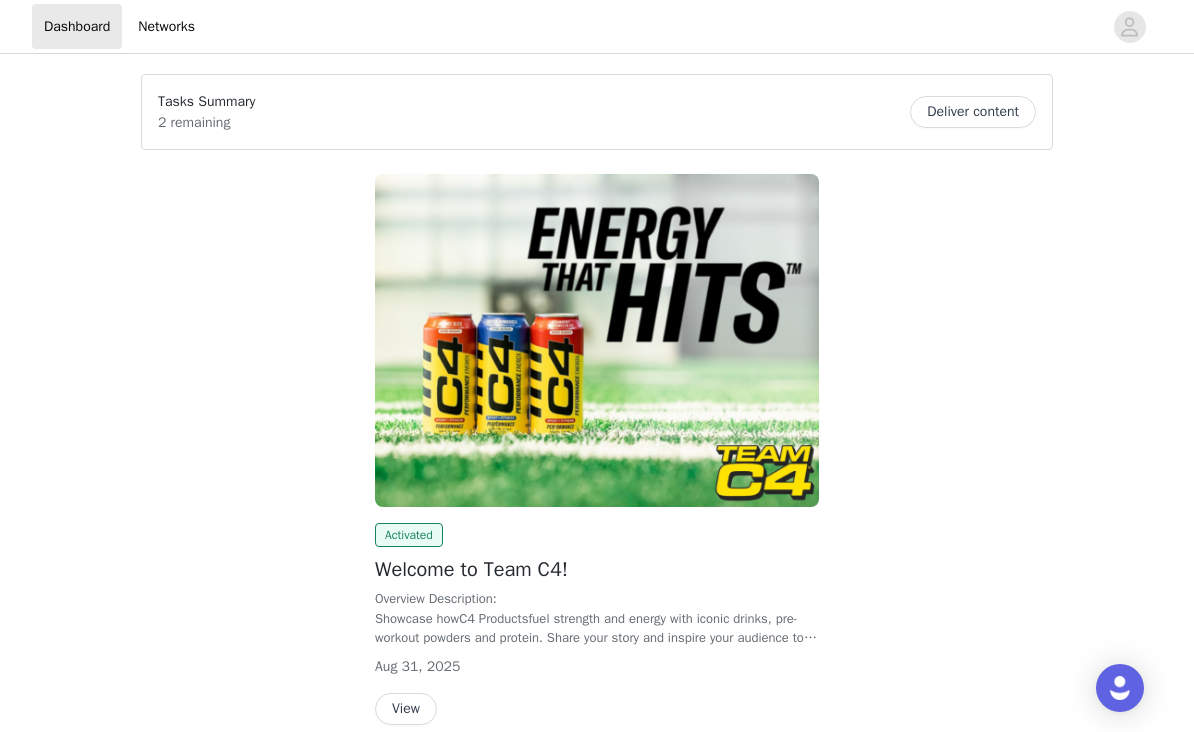scroll, scrollTop: 0, scrollLeft: 0, axis: both 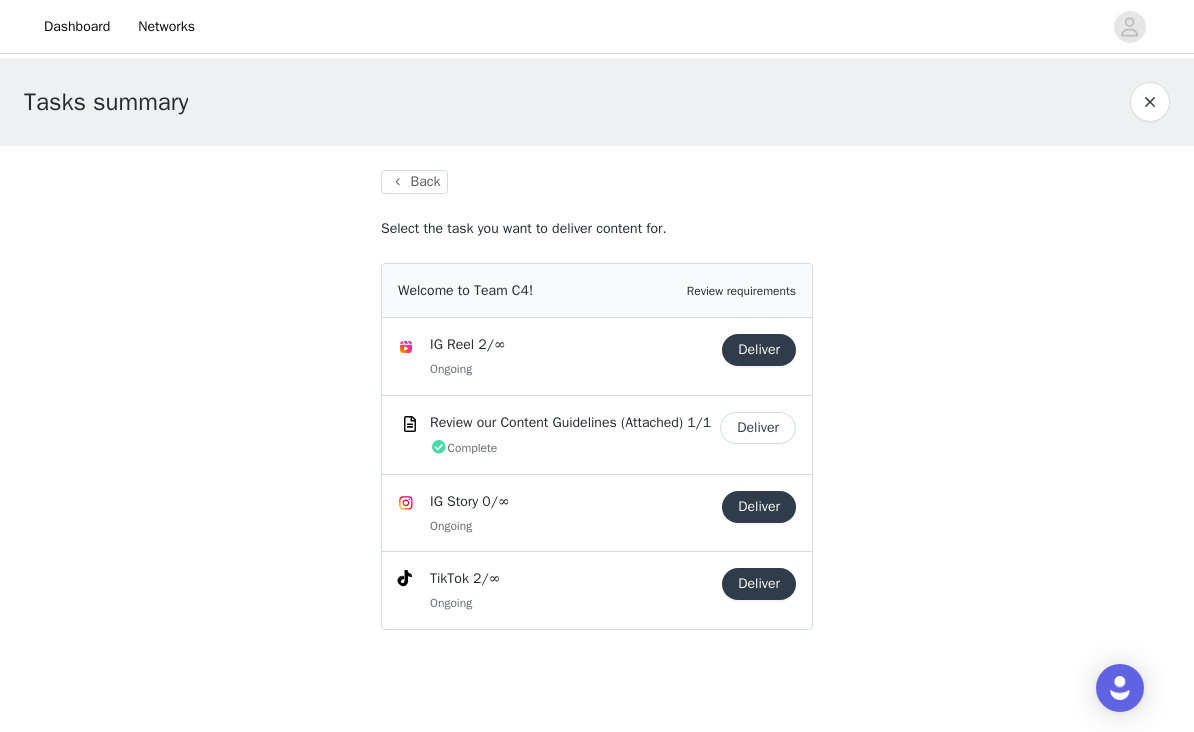 click on "Welcome to Team C4!     Review requirements" at bounding box center (597, 291) 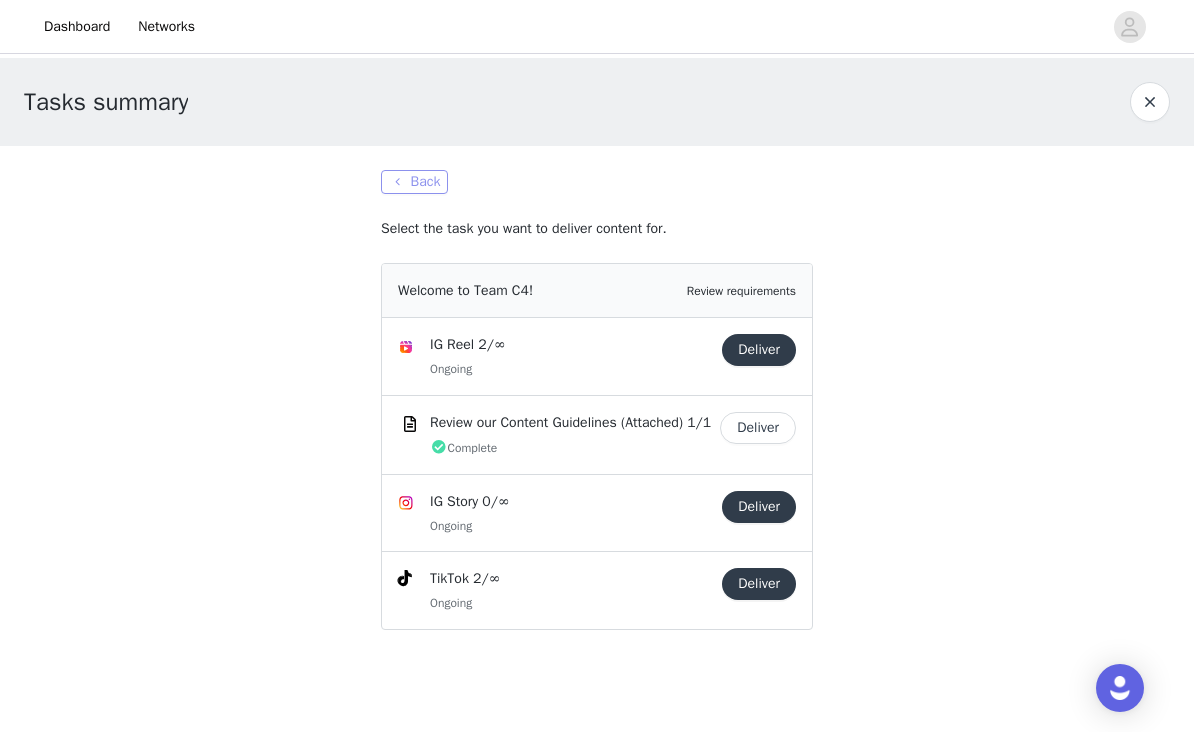 click on "Back" at bounding box center [414, 182] 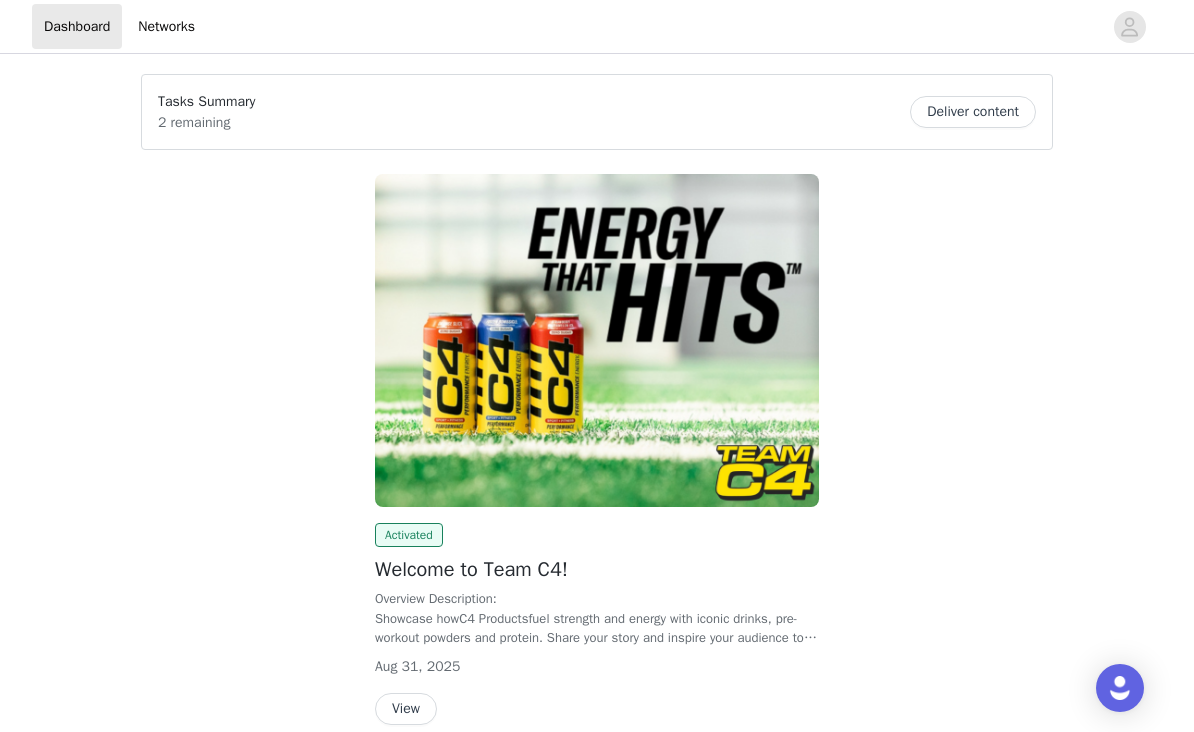 scroll, scrollTop: 33, scrollLeft: 0, axis: vertical 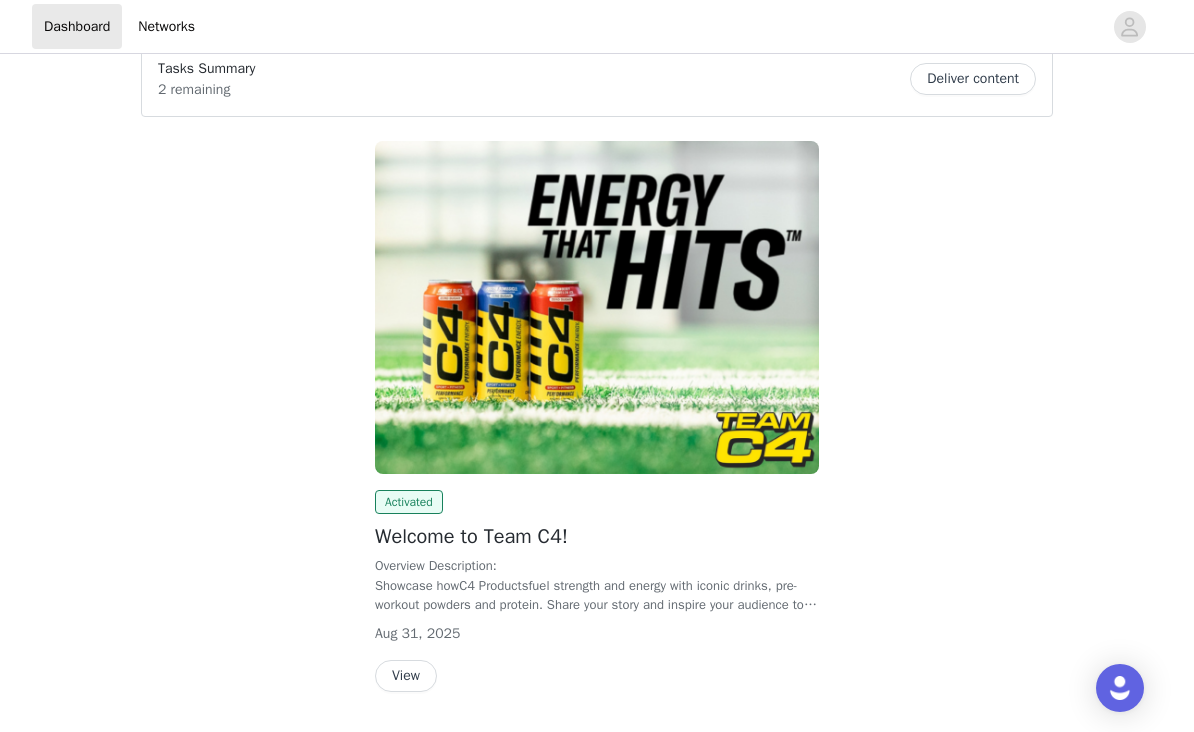 click on "View" at bounding box center [406, 676] 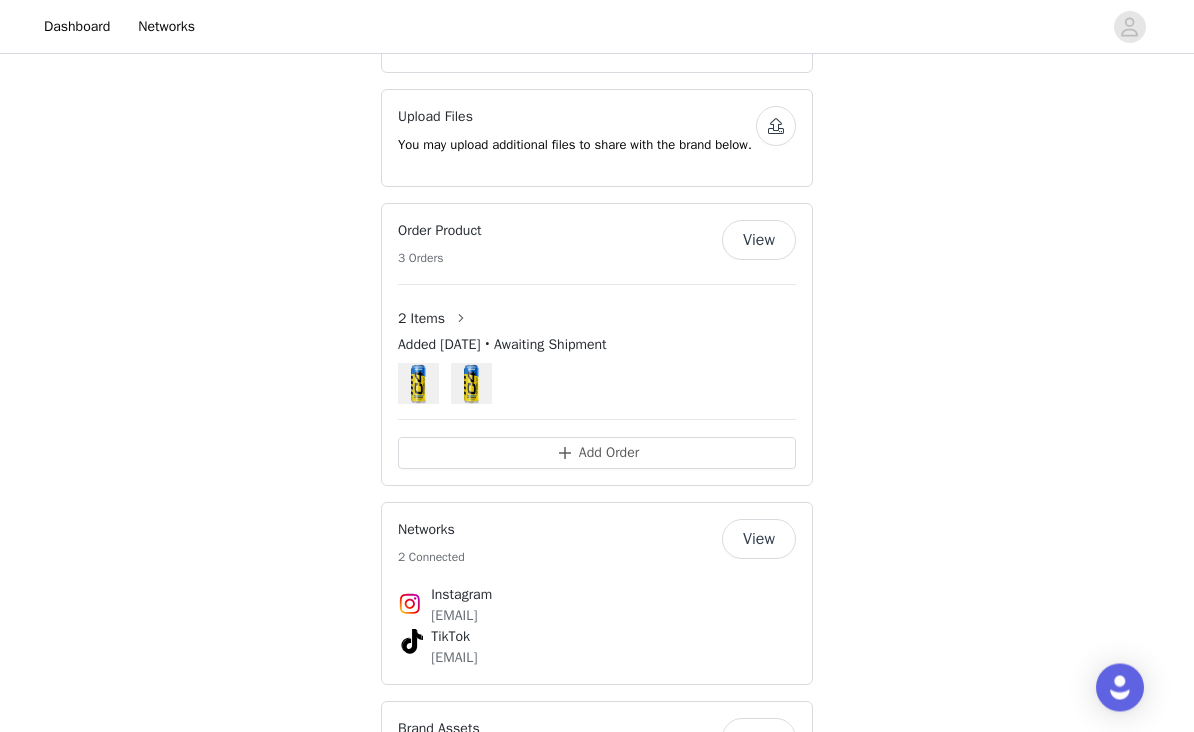 scroll, scrollTop: 1087, scrollLeft: 0, axis: vertical 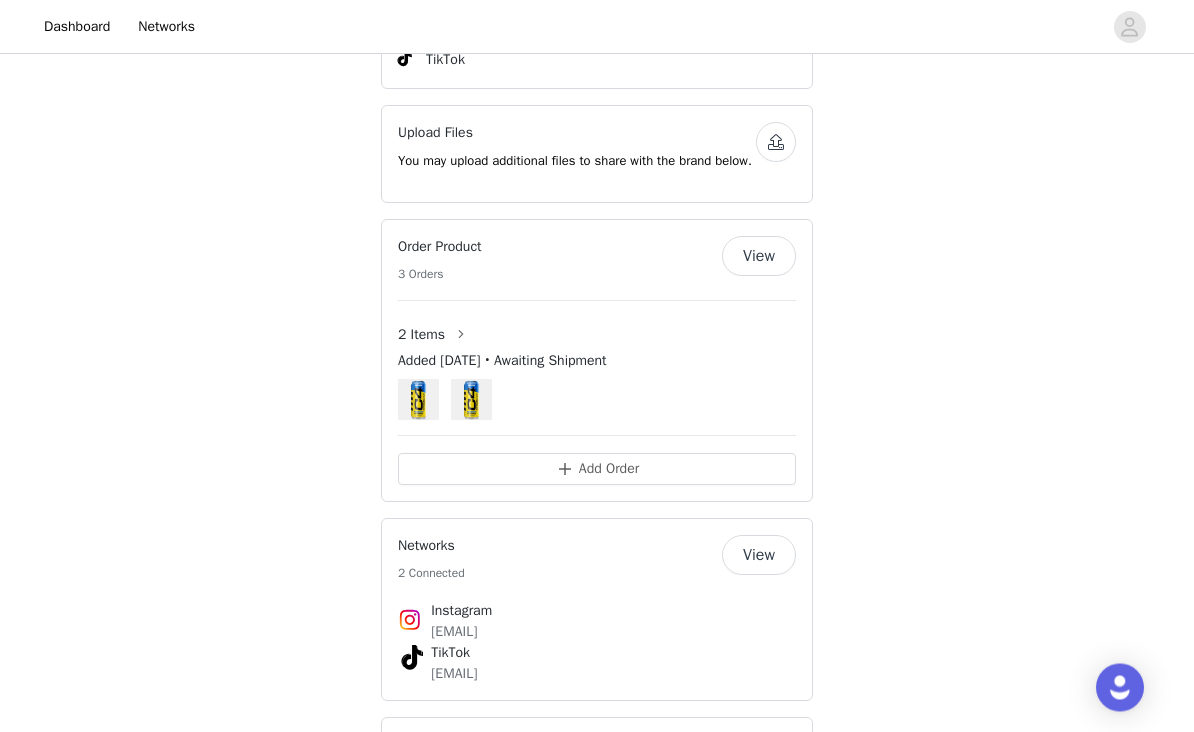 click on "View" at bounding box center (759, 257) 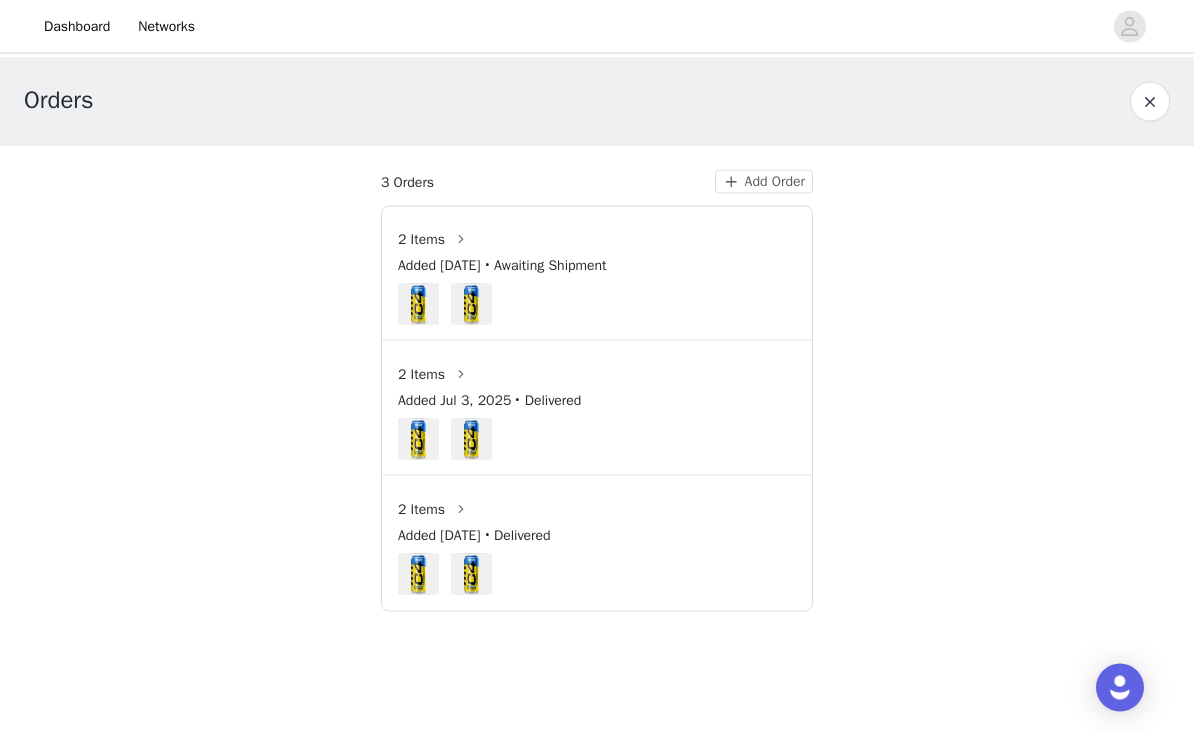 scroll, scrollTop: 0, scrollLeft: 0, axis: both 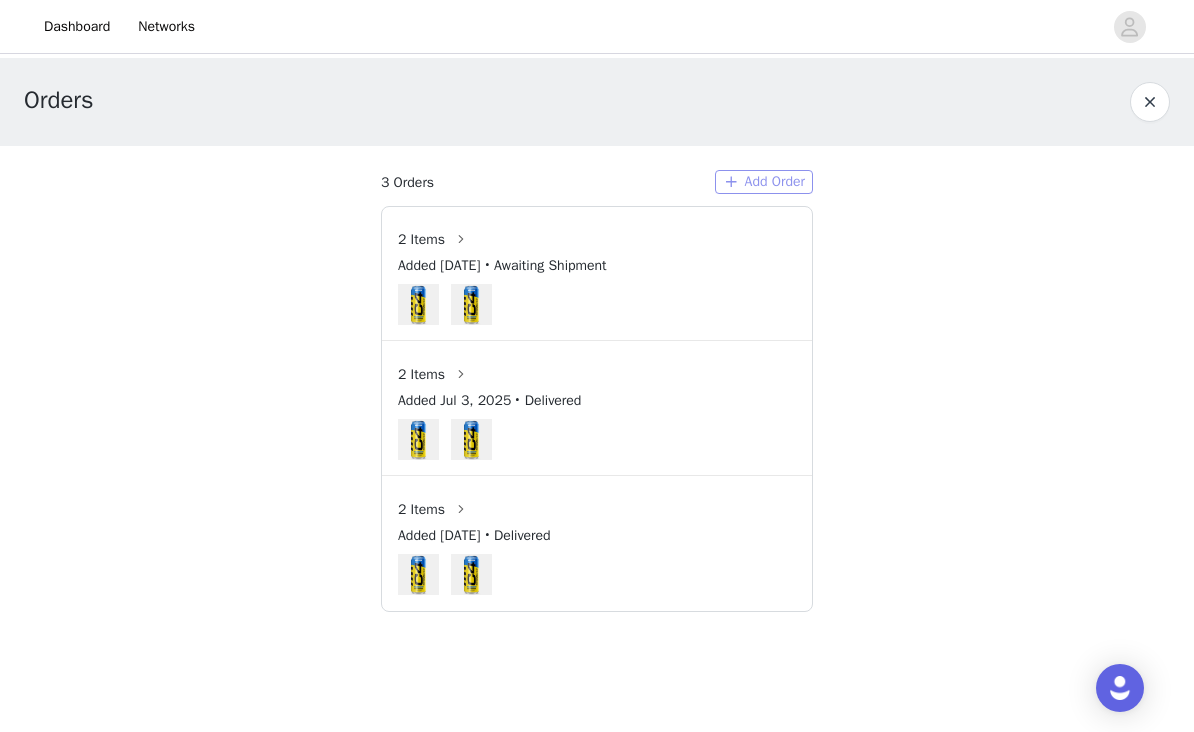 click on "Add Order" at bounding box center (764, 182) 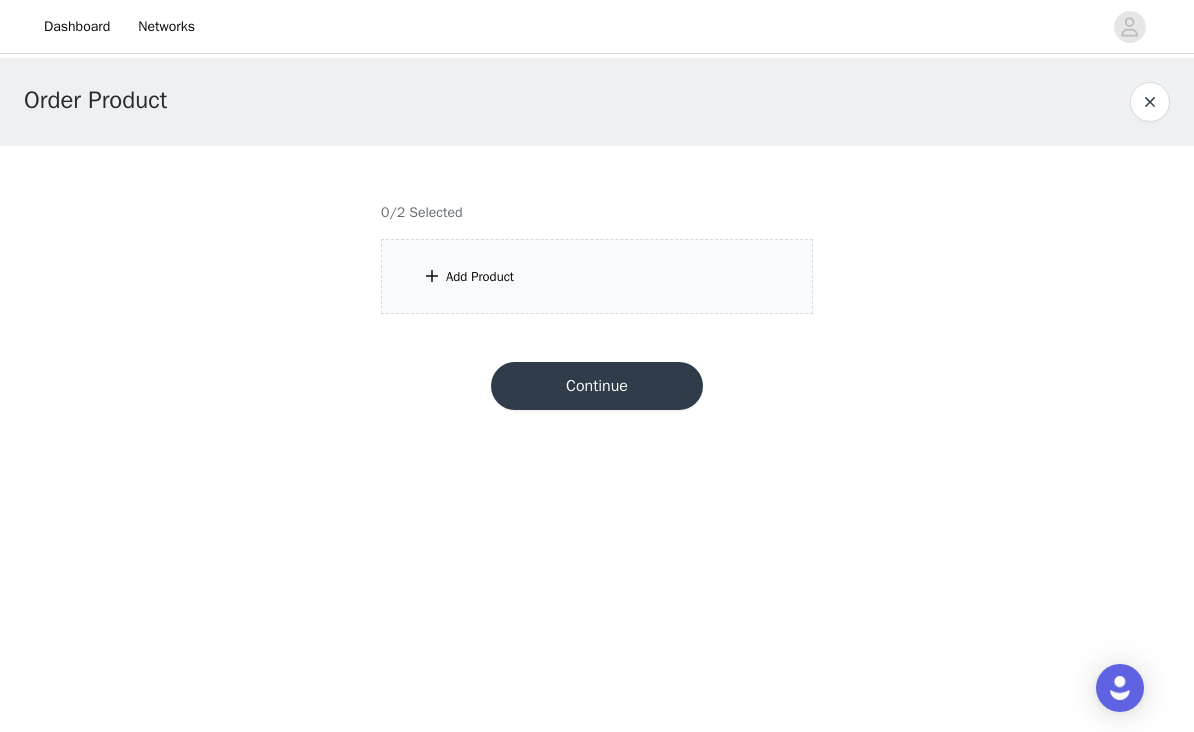 click on "Add Product" at bounding box center [597, 276] 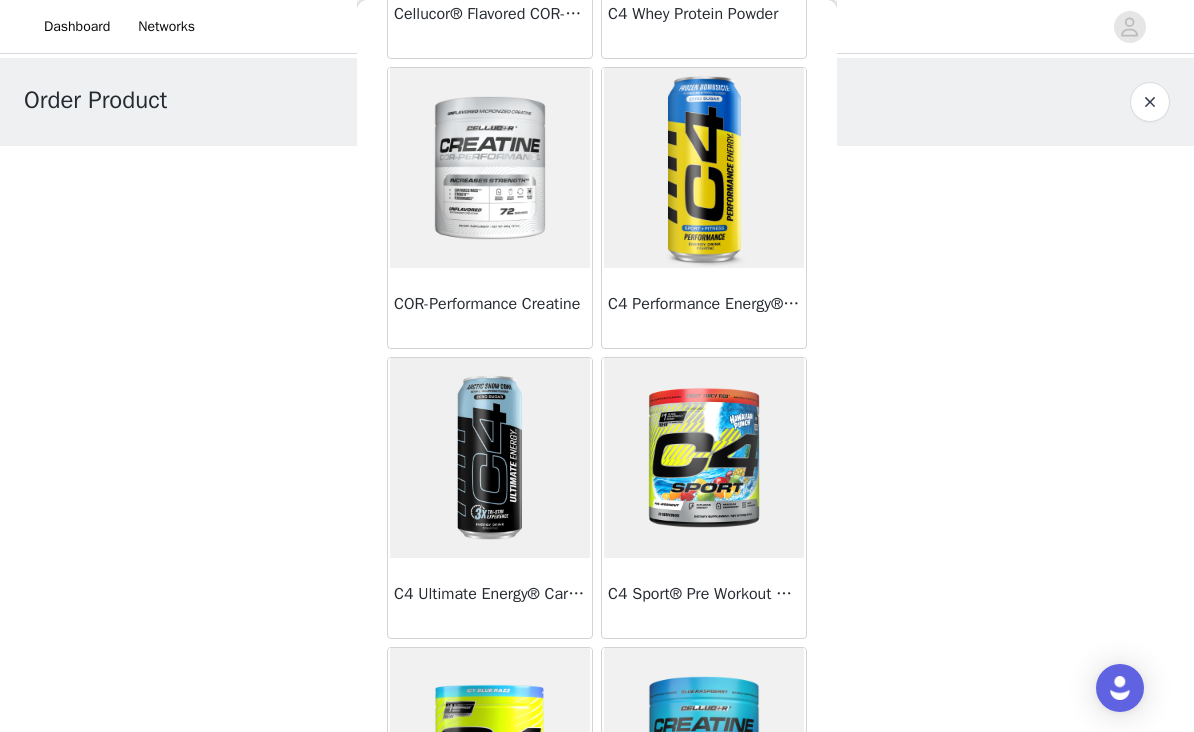 scroll, scrollTop: 901, scrollLeft: 0, axis: vertical 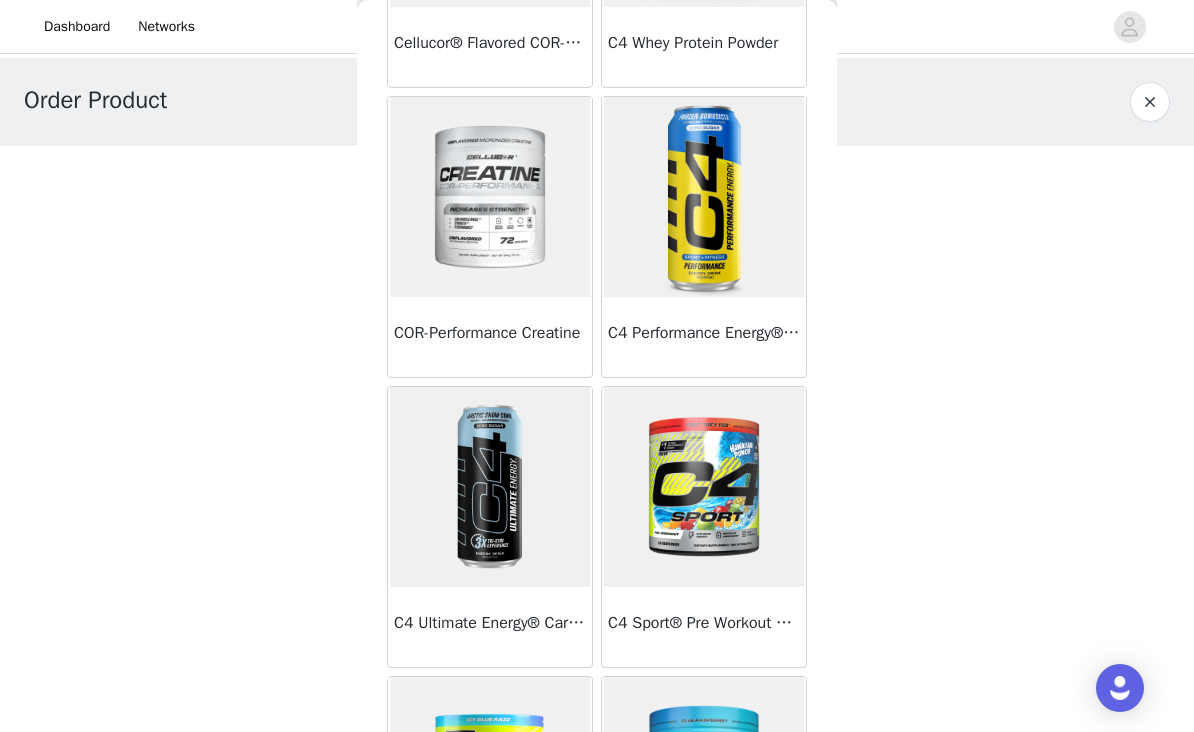 click at bounding box center (490, 487) 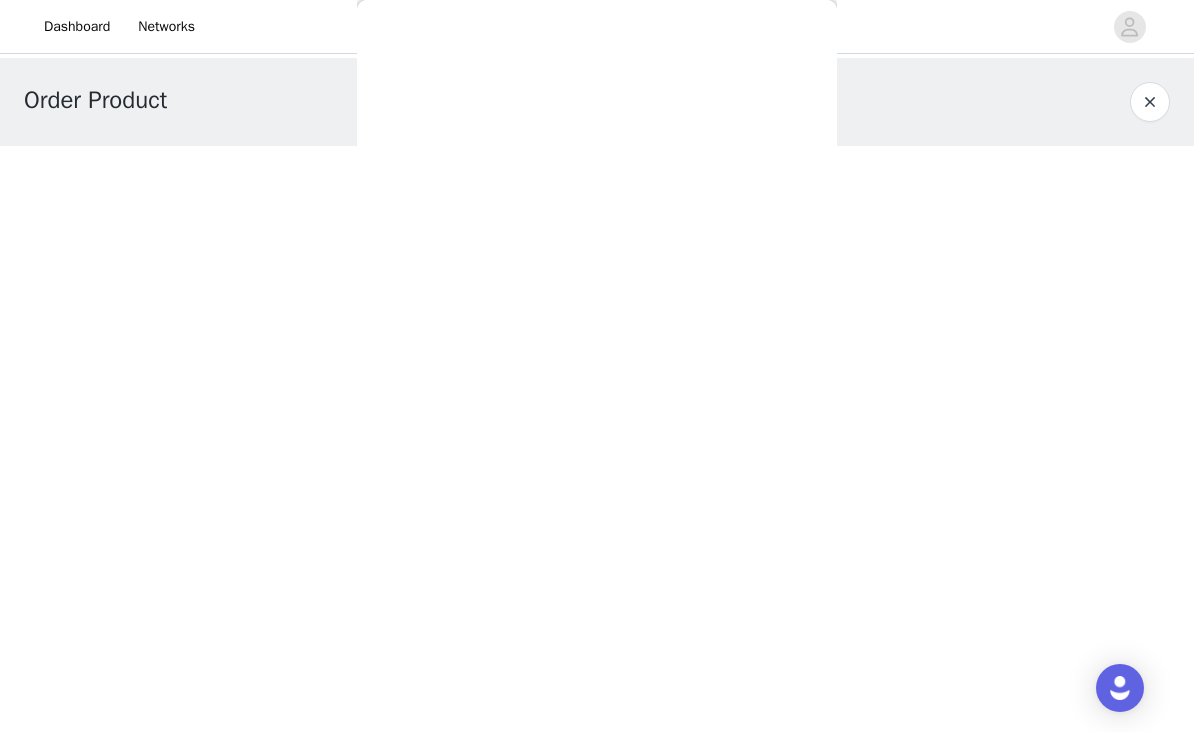 scroll, scrollTop: 537, scrollLeft: 0, axis: vertical 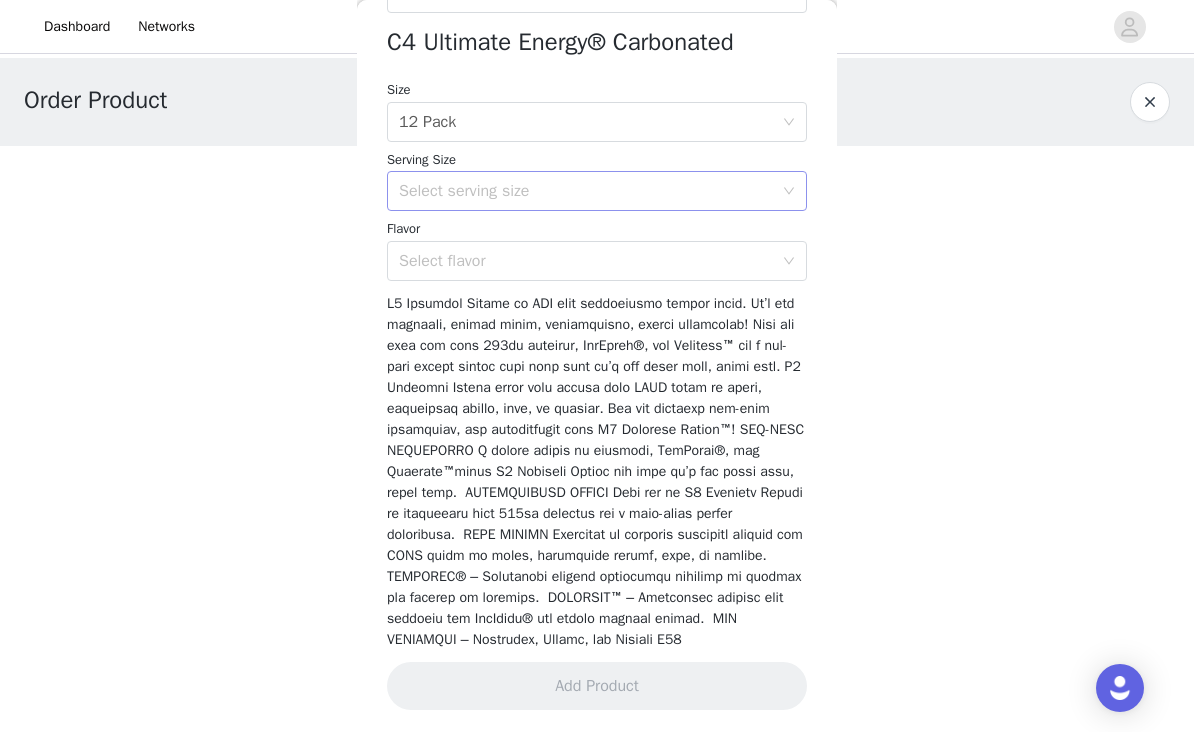 click on "Select serving size" at bounding box center (586, 191) 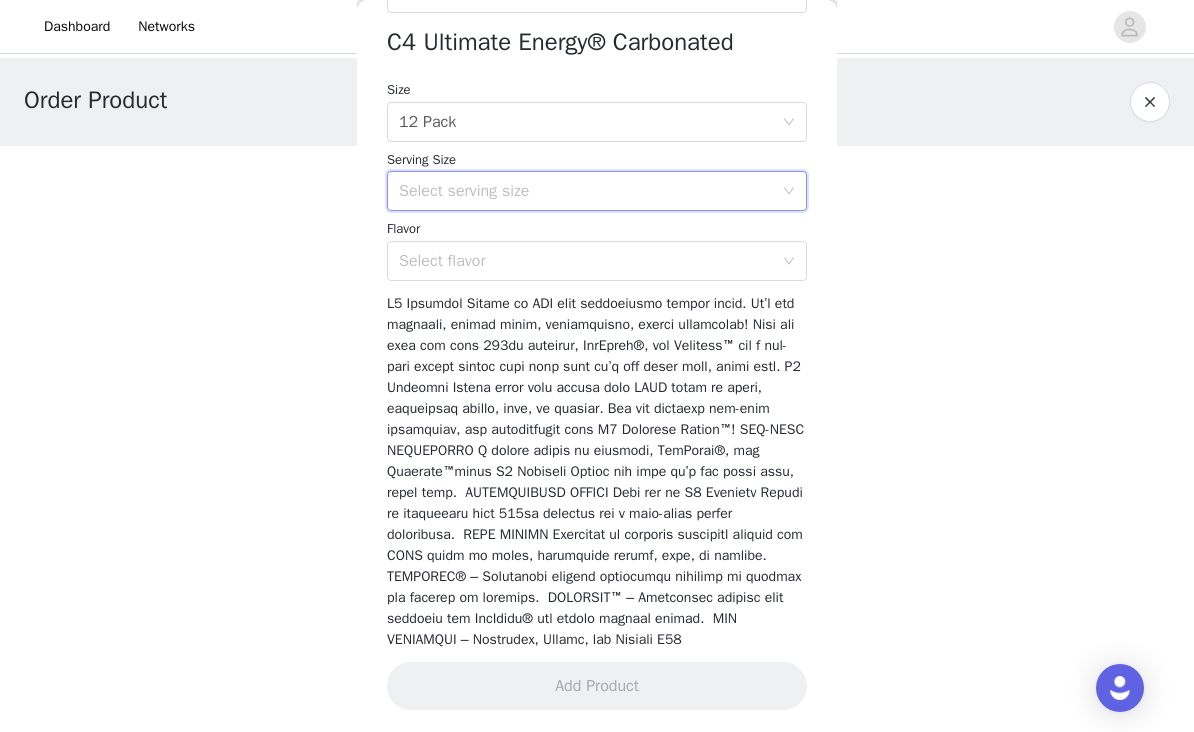 click at bounding box center (597, 471) 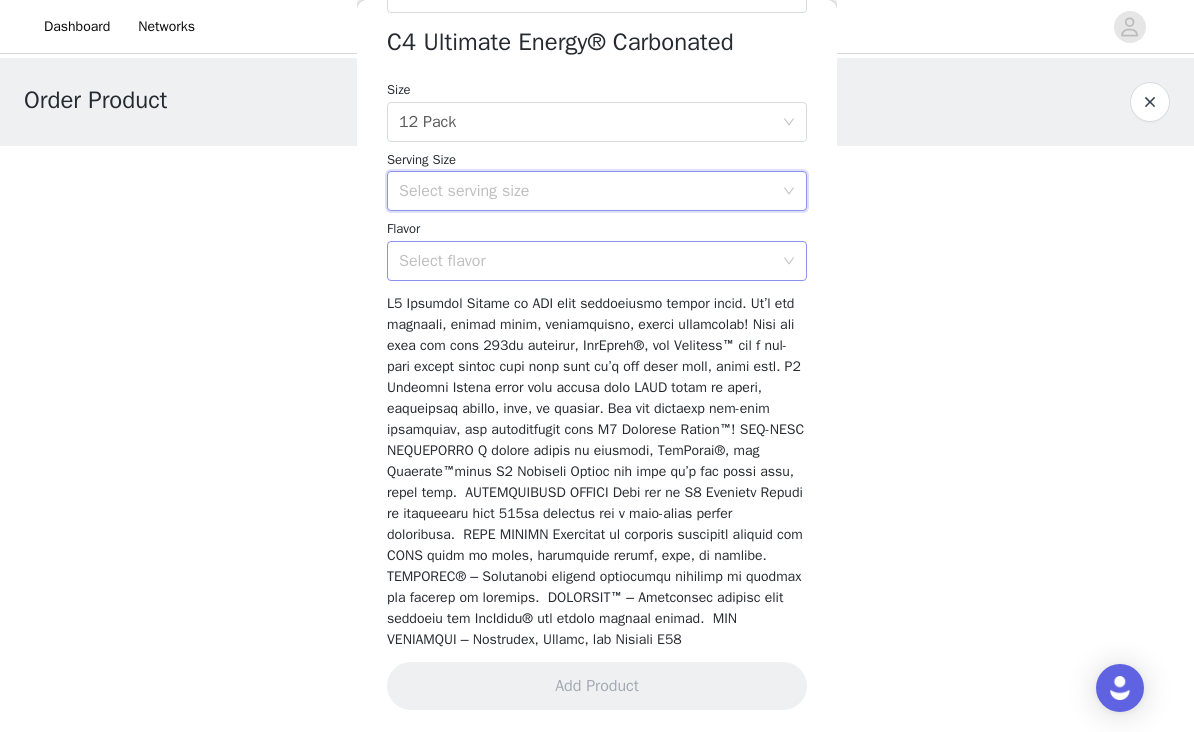 click on "Select flavor" at bounding box center (586, 261) 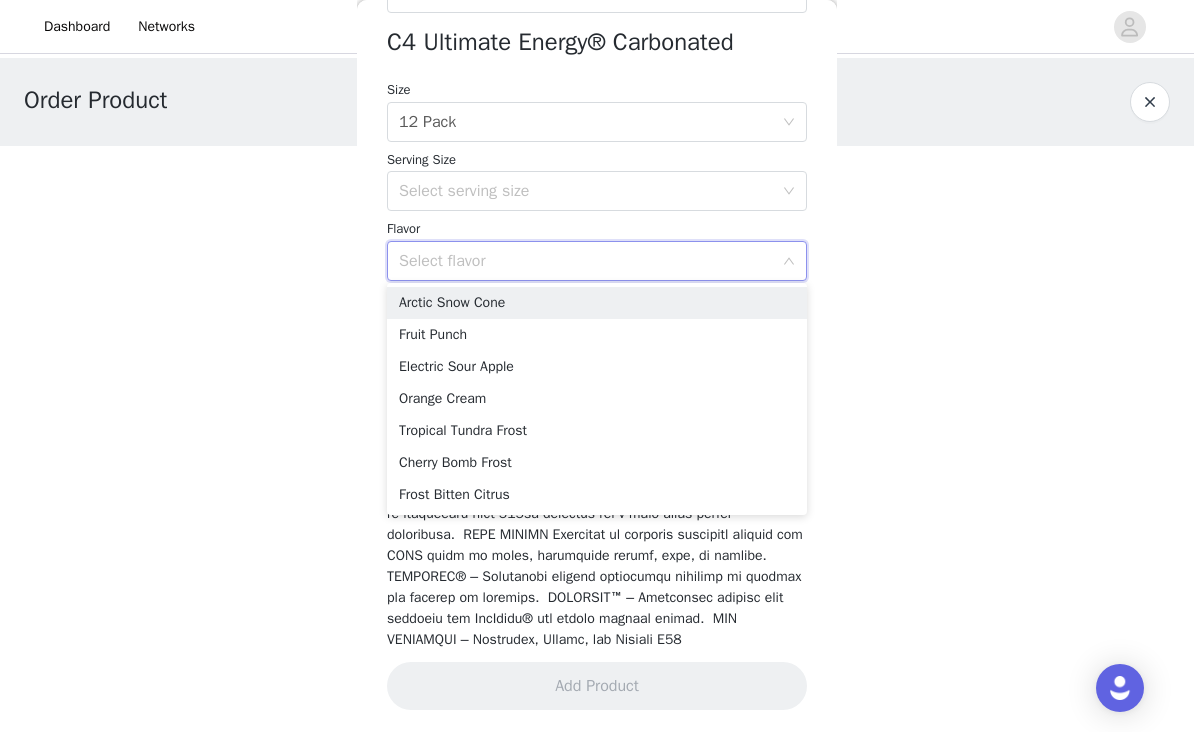 click on "Select flavor" at bounding box center [586, 261] 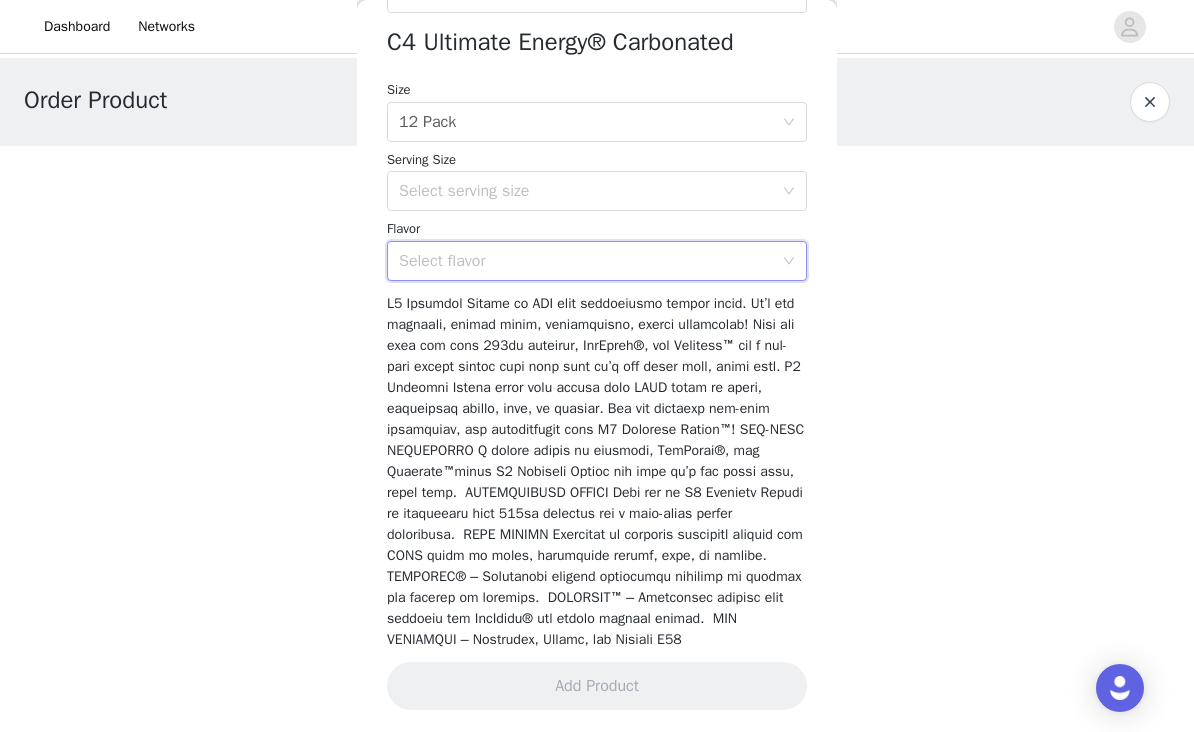 click on "Select flavor" at bounding box center [590, 261] 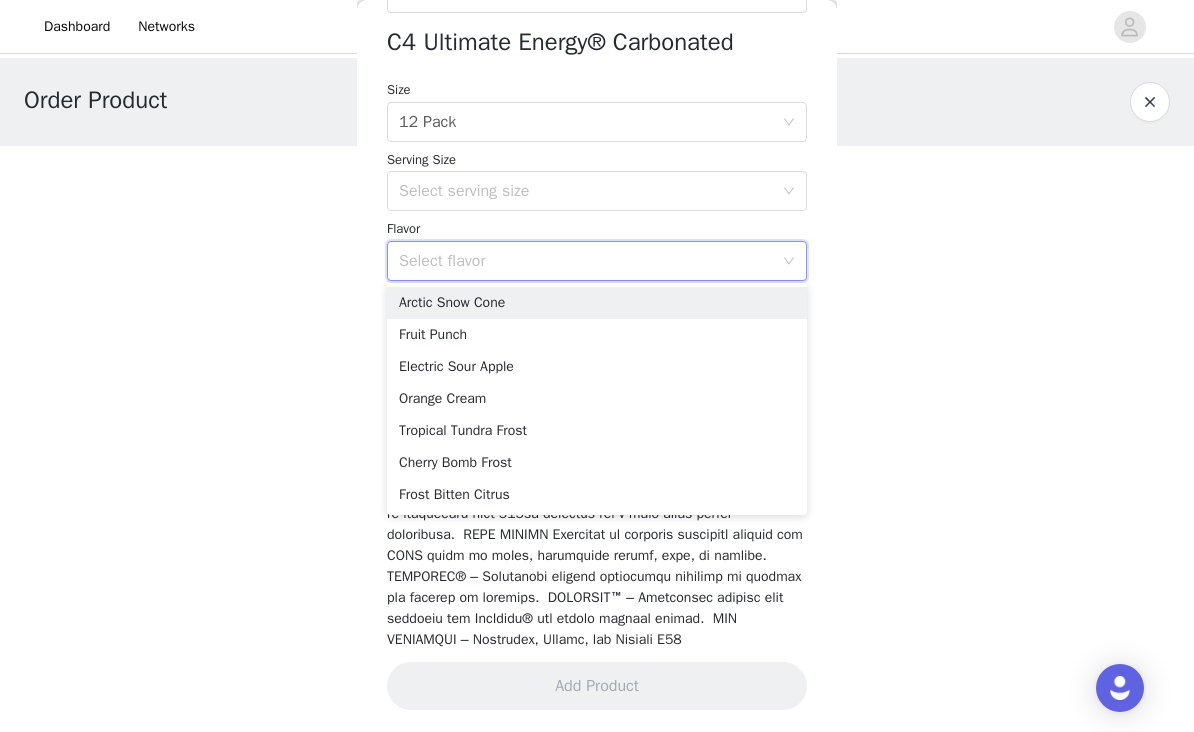 click at bounding box center (595, 471) 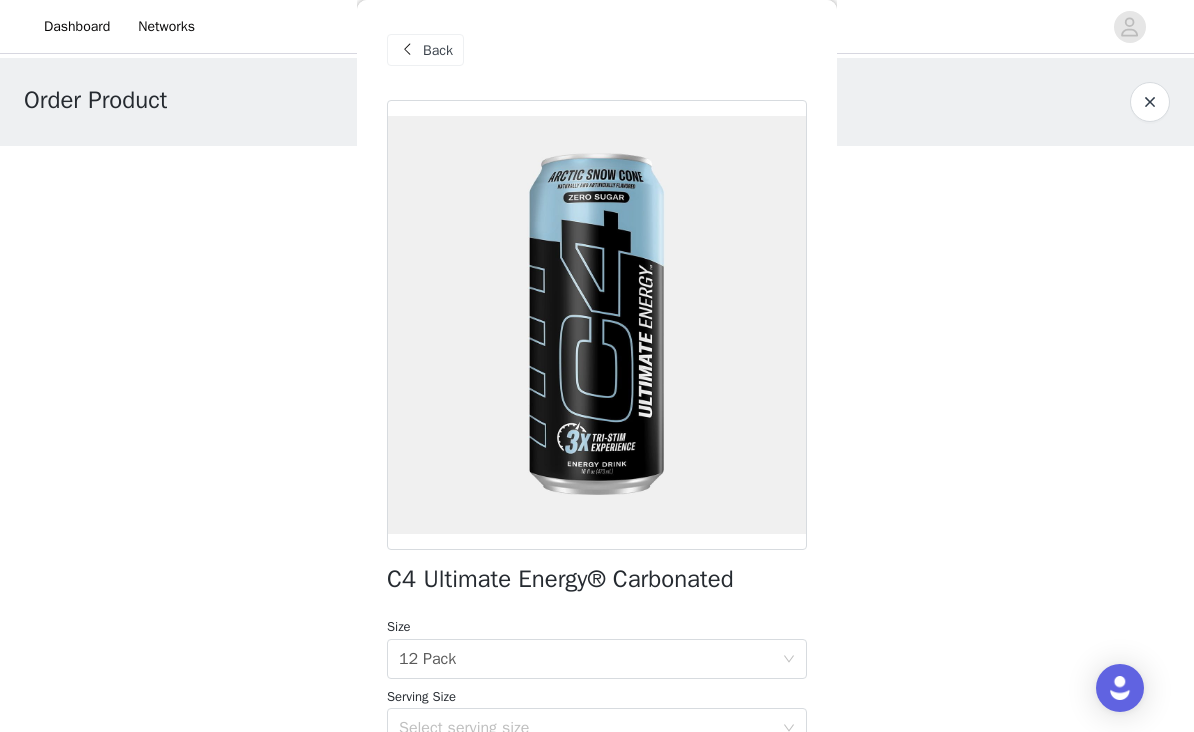 scroll, scrollTop: 0, scrollLeft: 0, axis: both 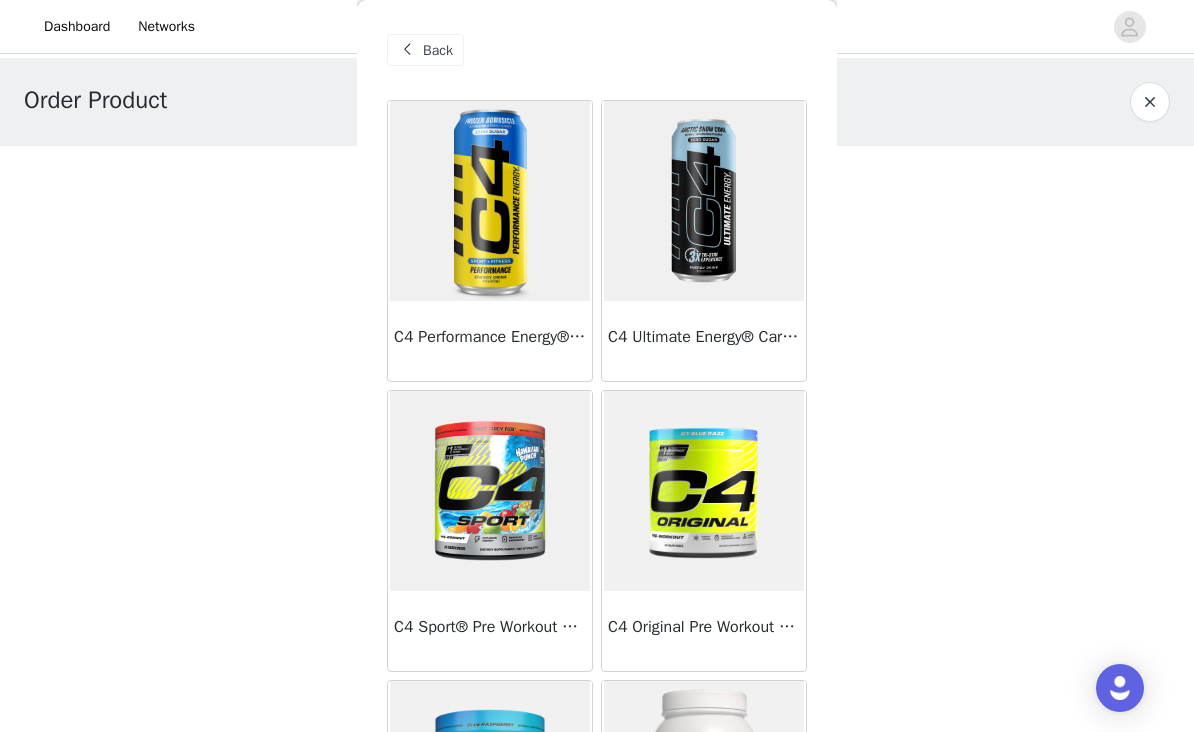 click at bounding box center [490, 201] 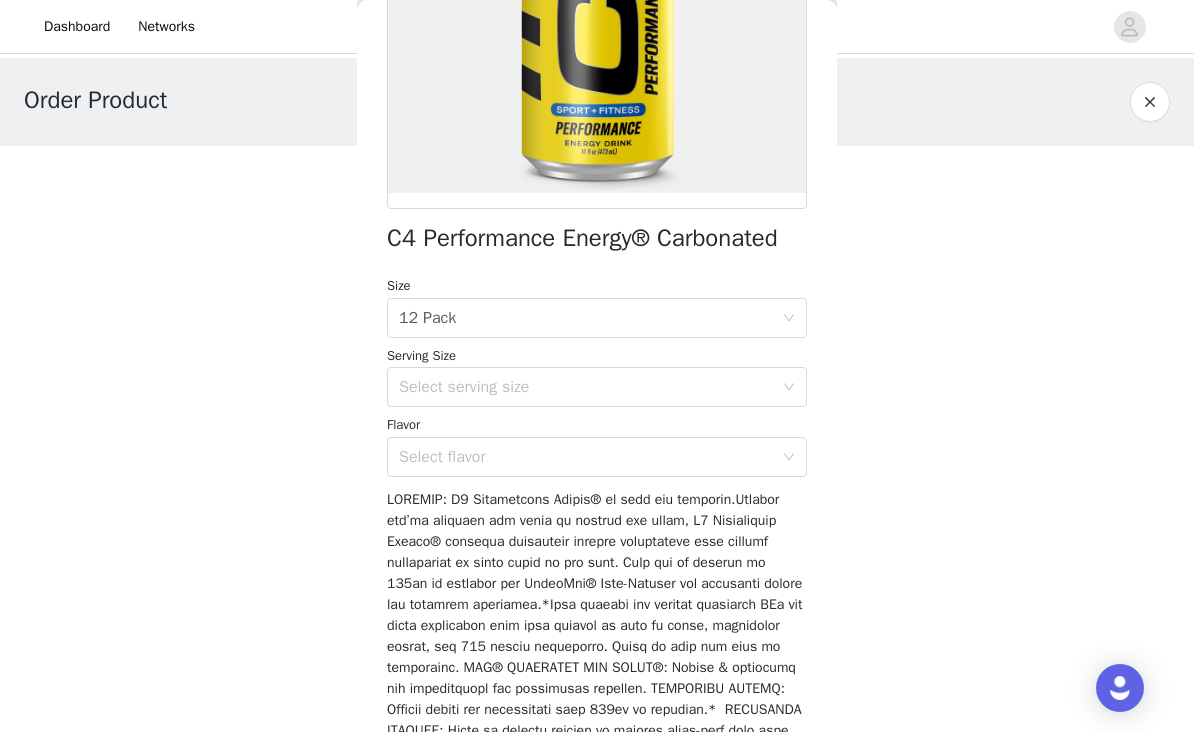 scroll, scrollTop: 389, scrollLeft: 0, axis: vertical 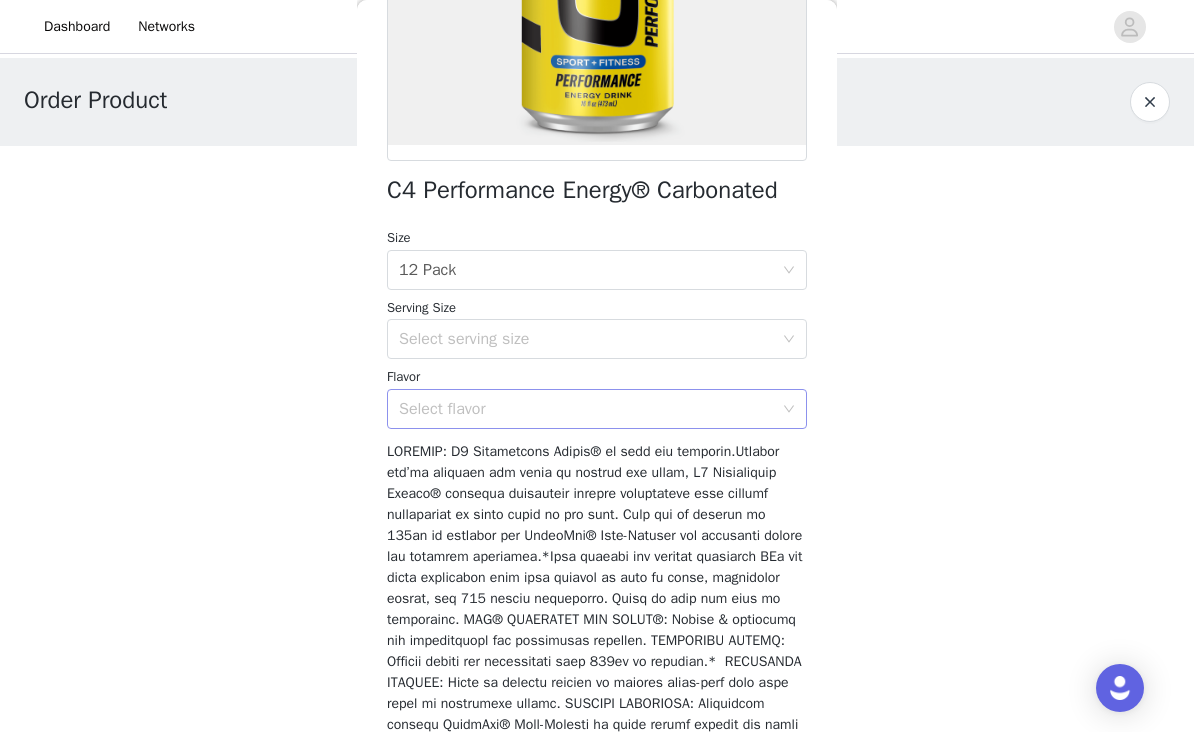 click on "Select flavor" at bounding box center [586, 409] 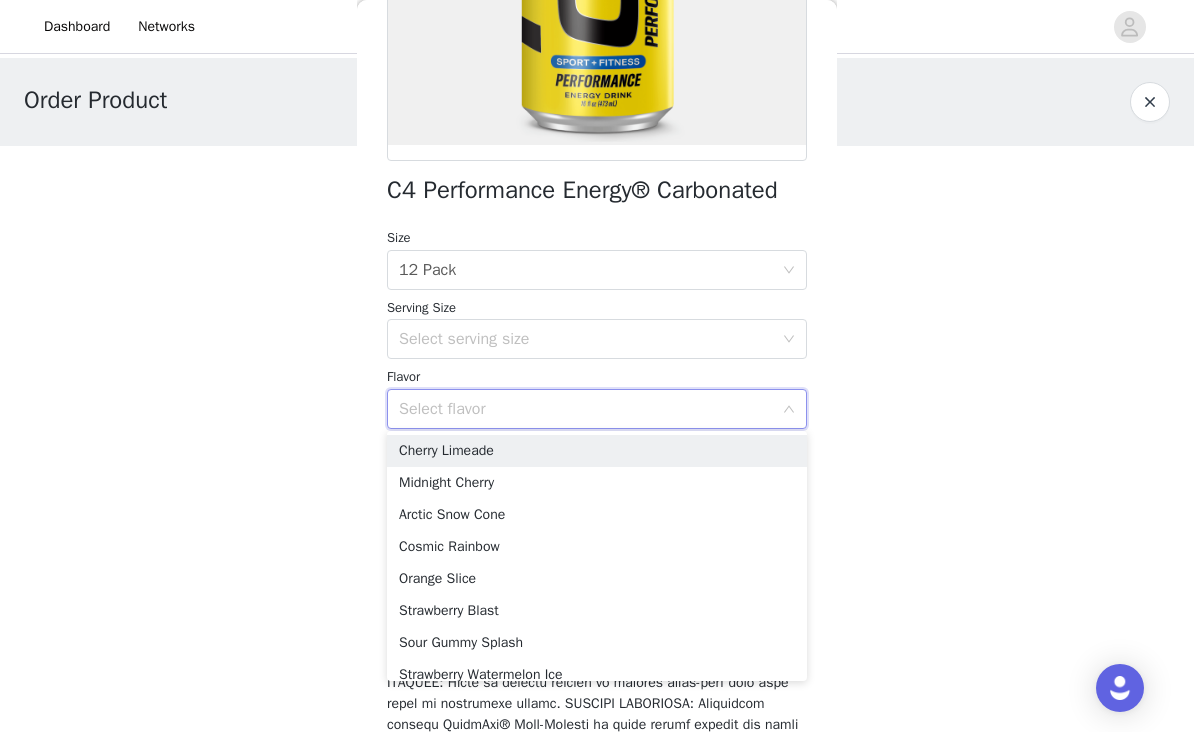scroll, scrollTop: 0, scrollLeft: 0, axis: both 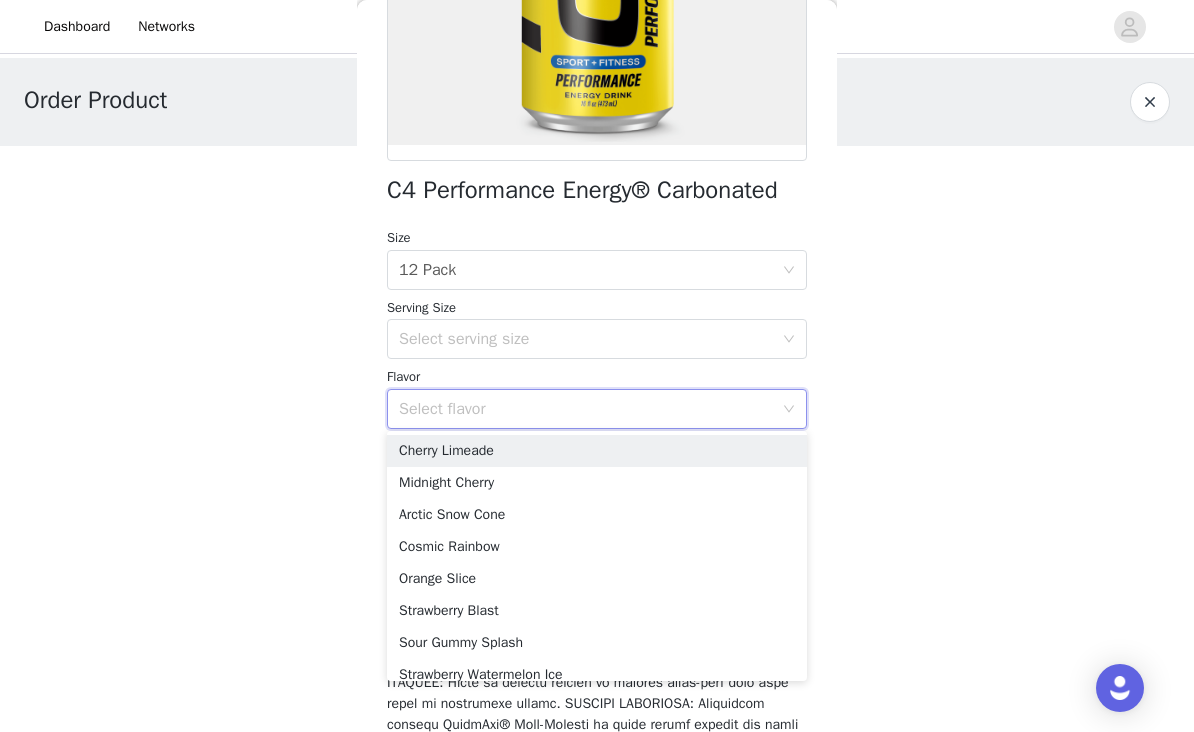 click on "Order Product
0/2 Selected           Add Product       Back     C4 Performance Energy® Carbonated               Size   Select size 12 Pack Serving Size   Select serving size Flavor   Select flavor     Add Product       Continue" at bounding box center [597, 246] 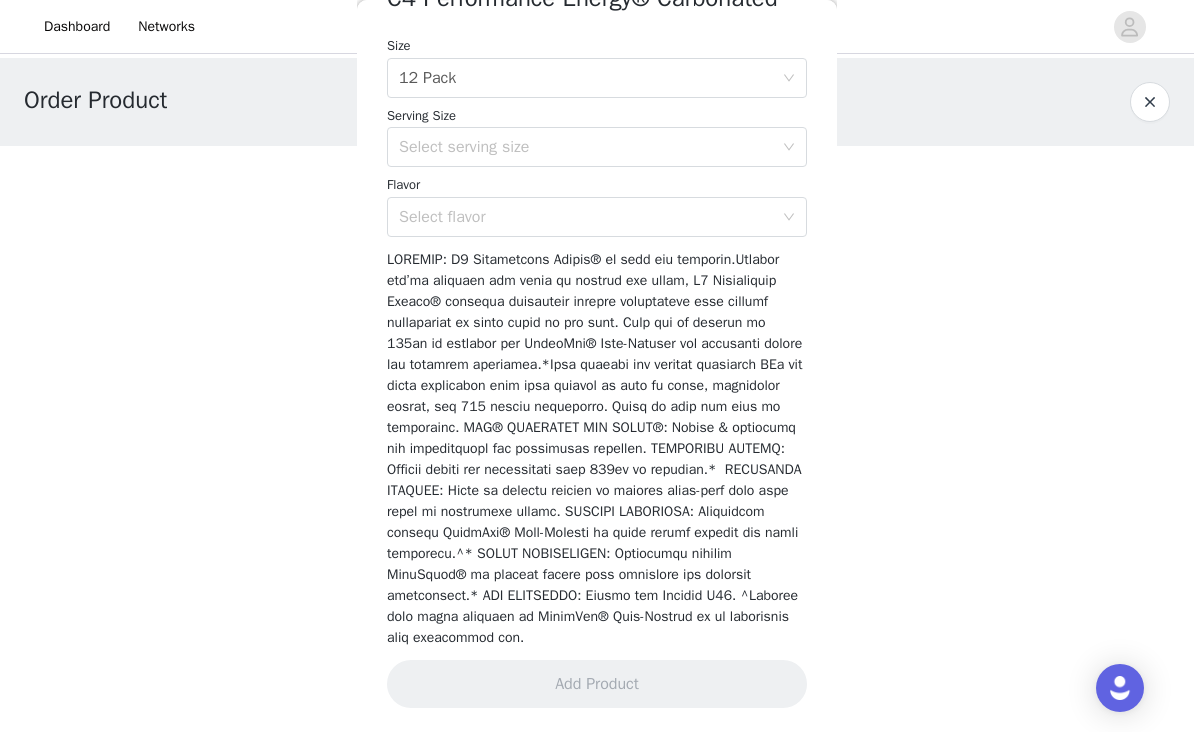 scroll, scrollTop: 600, scrollLeft: 0, axis: vertical 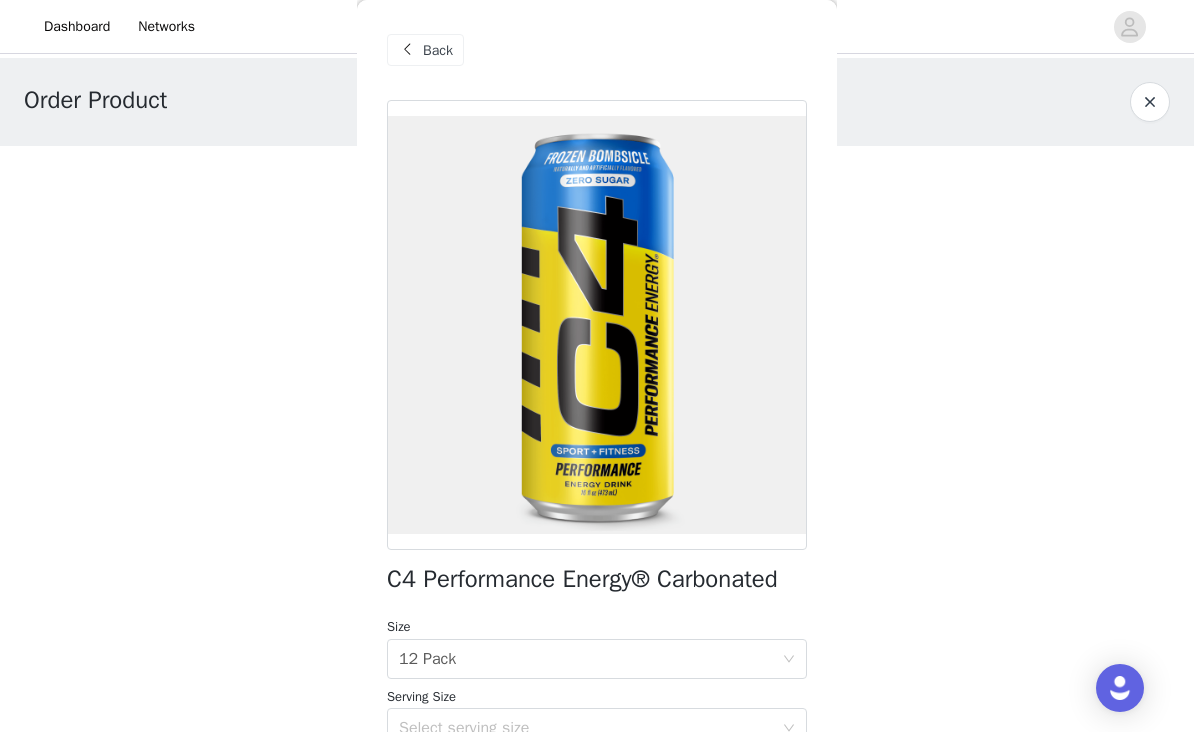 click on "Back" at bounding box center (425, 50) 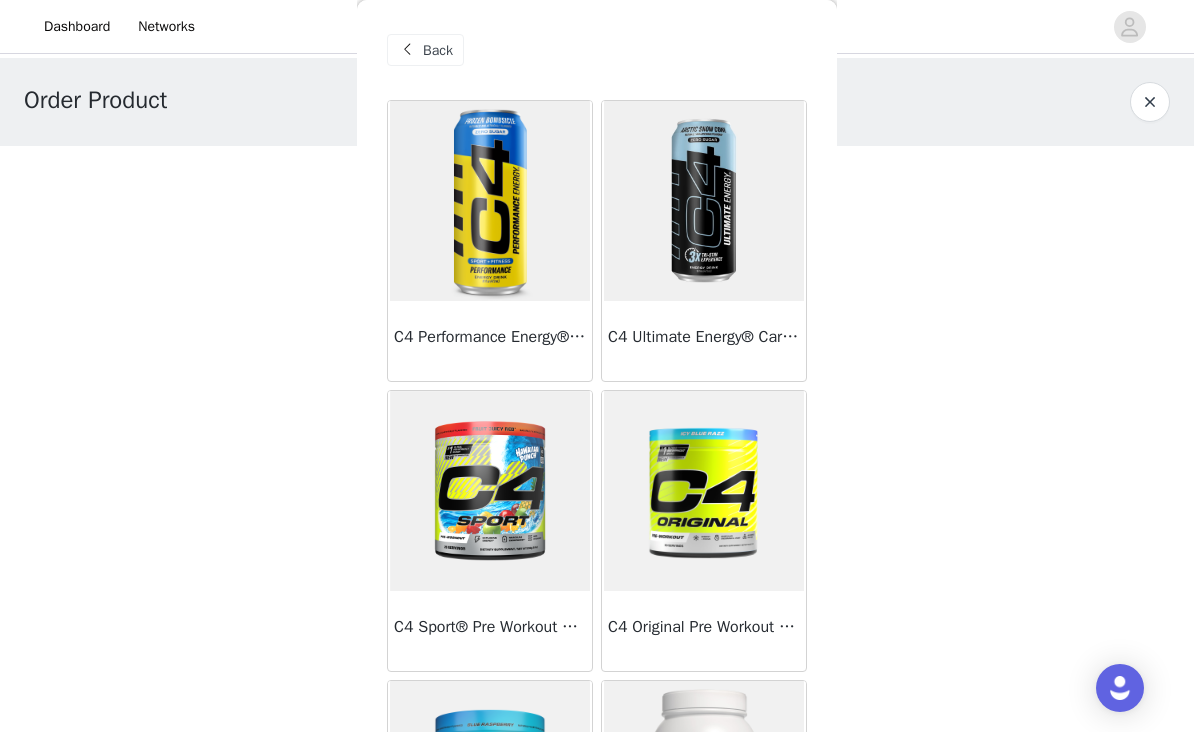 click on "Back" at bounding box center (438, 50) 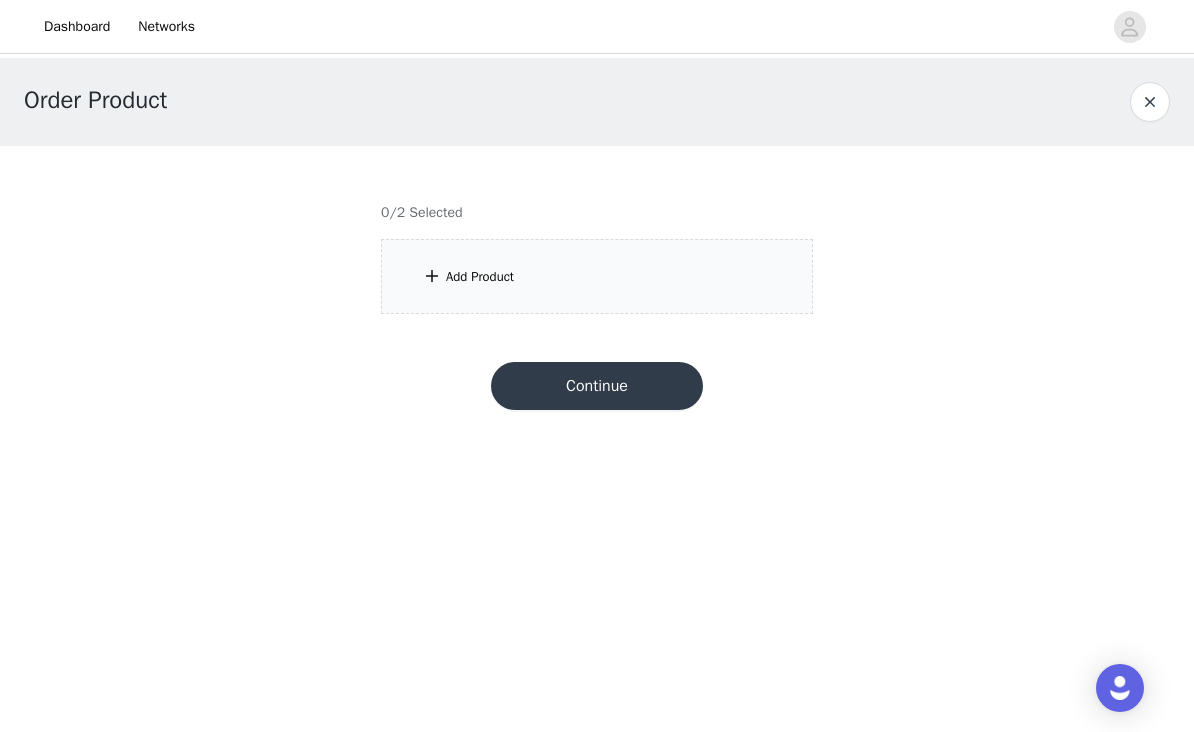 click on "Add Product" at bounding box center [597, 276] 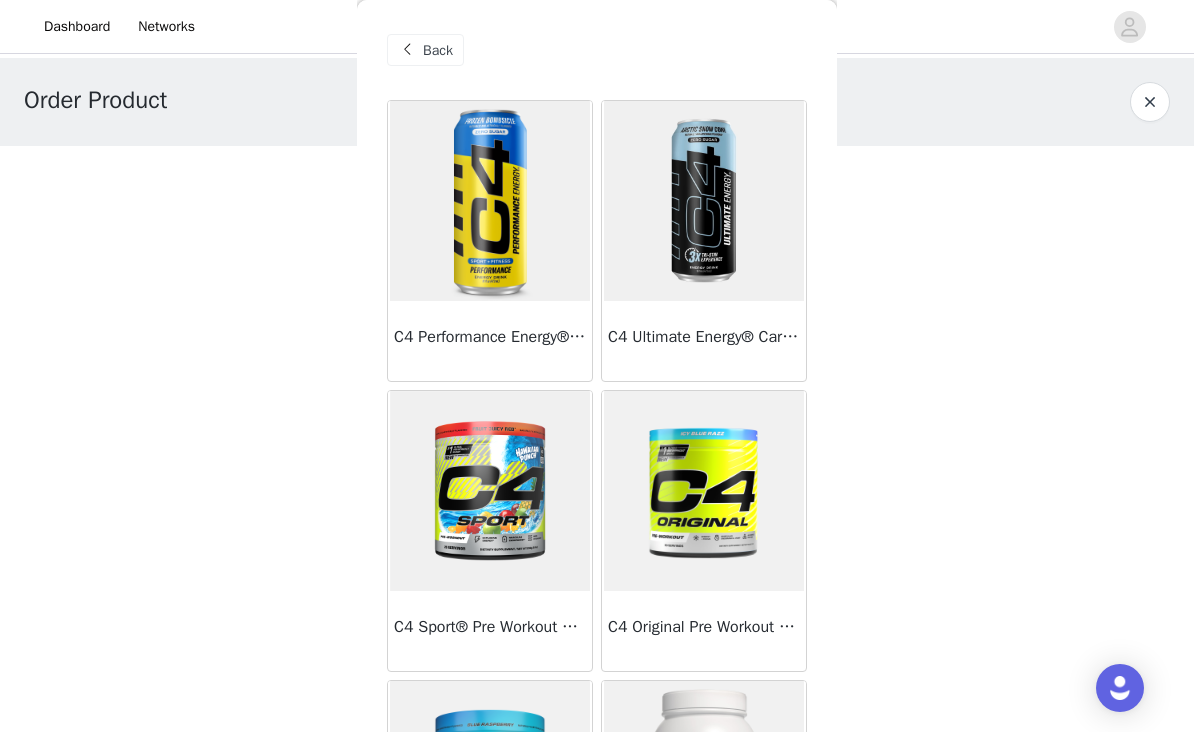 click at bounding box center [490, 491] 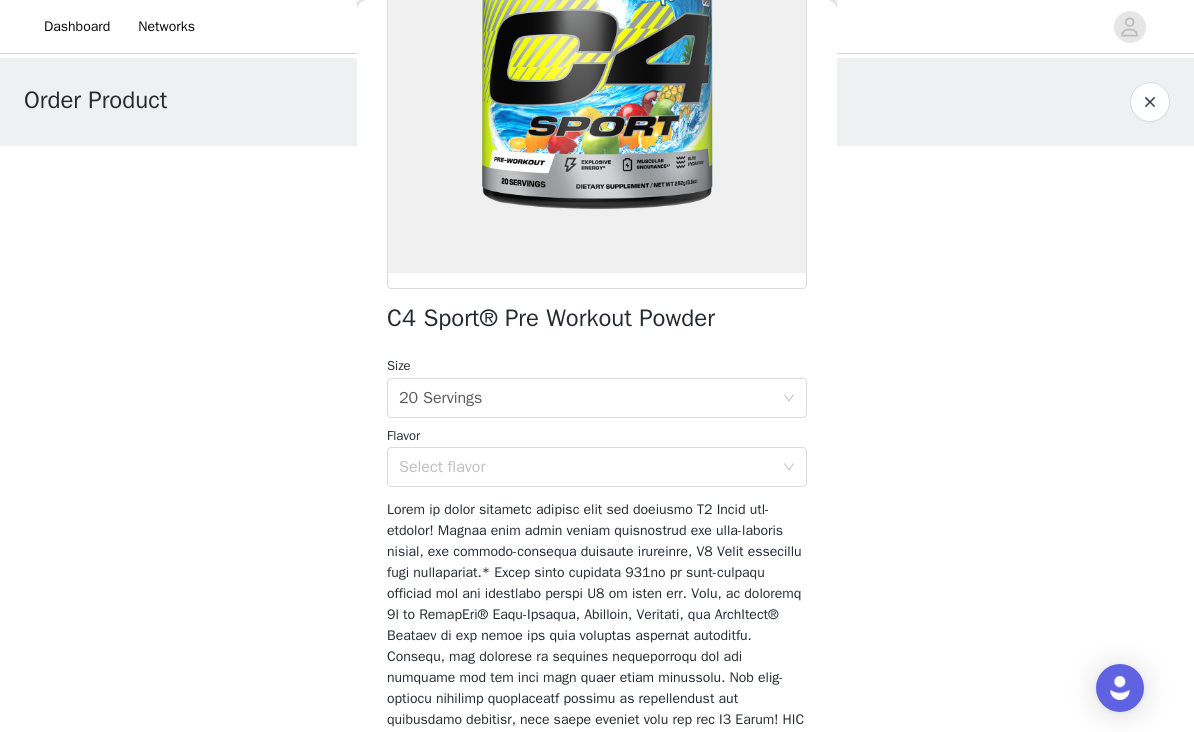 scroll, scrollTop: 329, scrollLeft: 0, axis: vertical 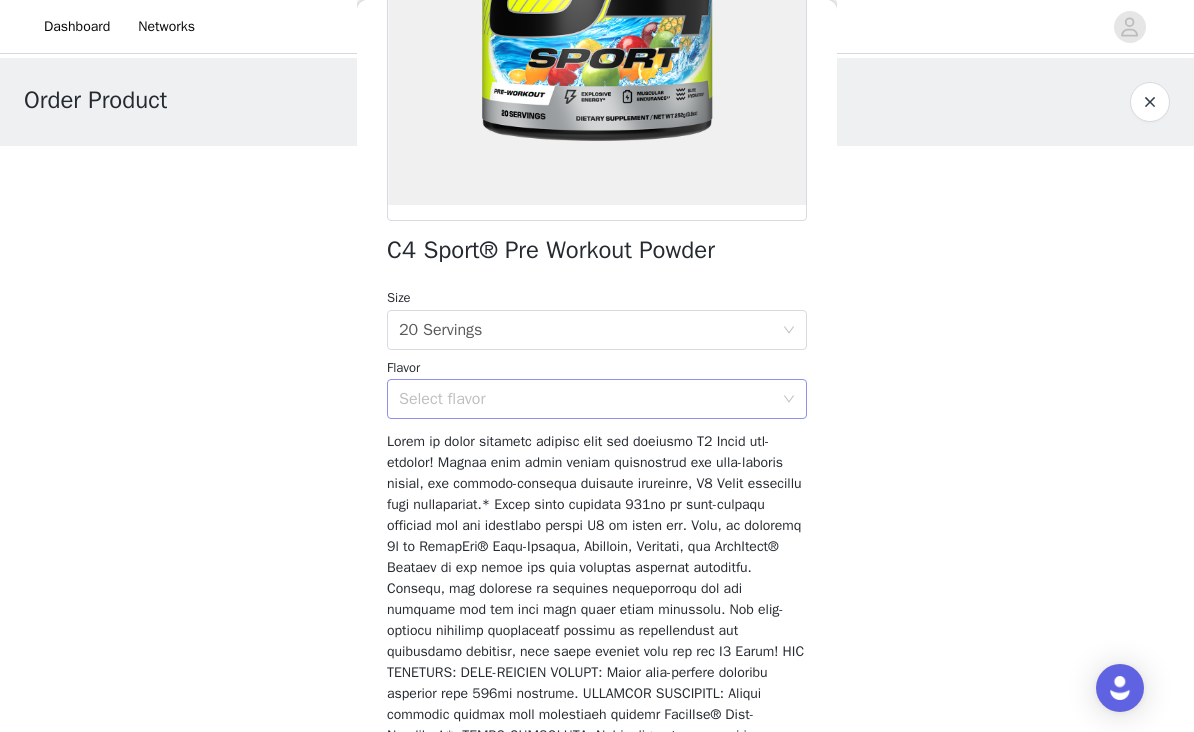 click on "Select flavor" at bounding box center (586, 399) 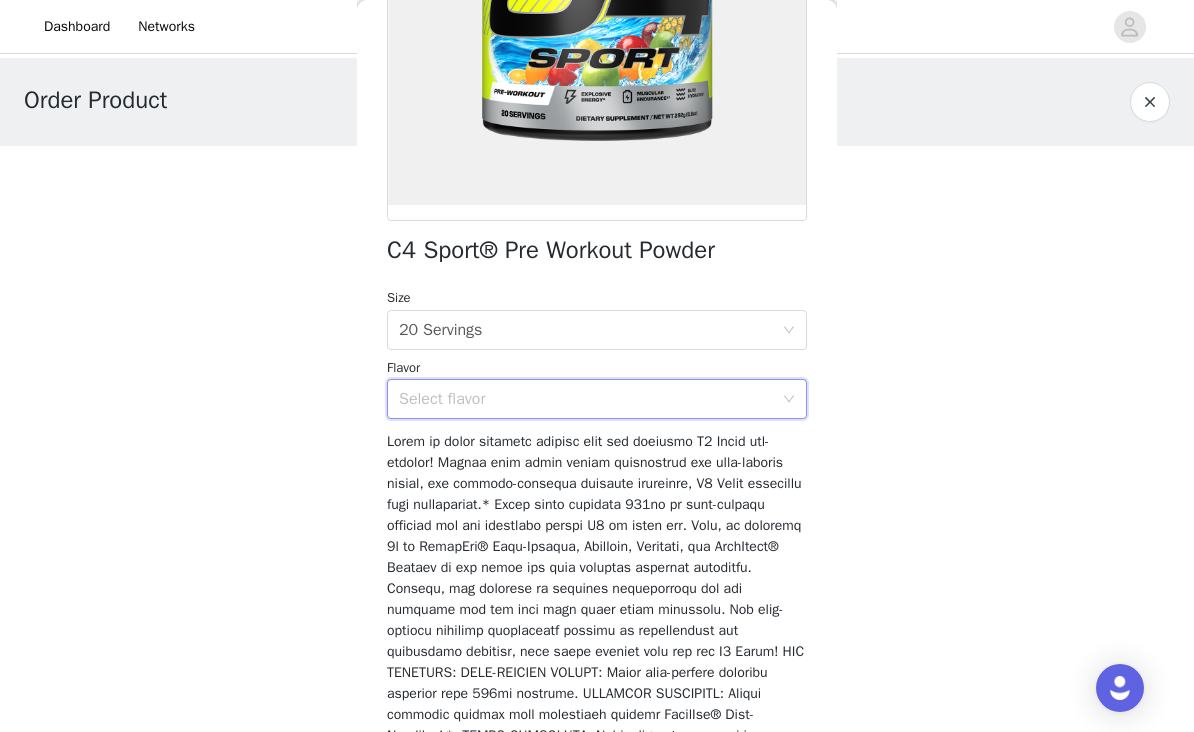 click at bounding box center [596, 725] 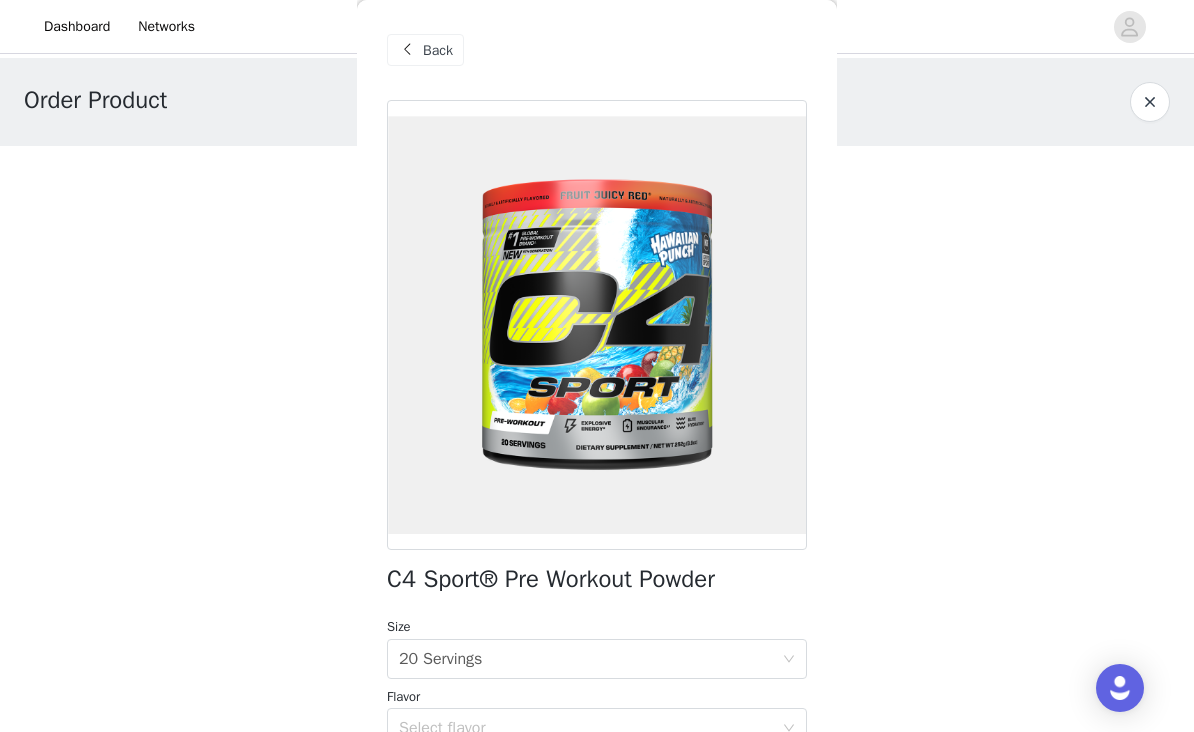 scroll, scrollTop: 0, scrollLeft: 0, axis: both 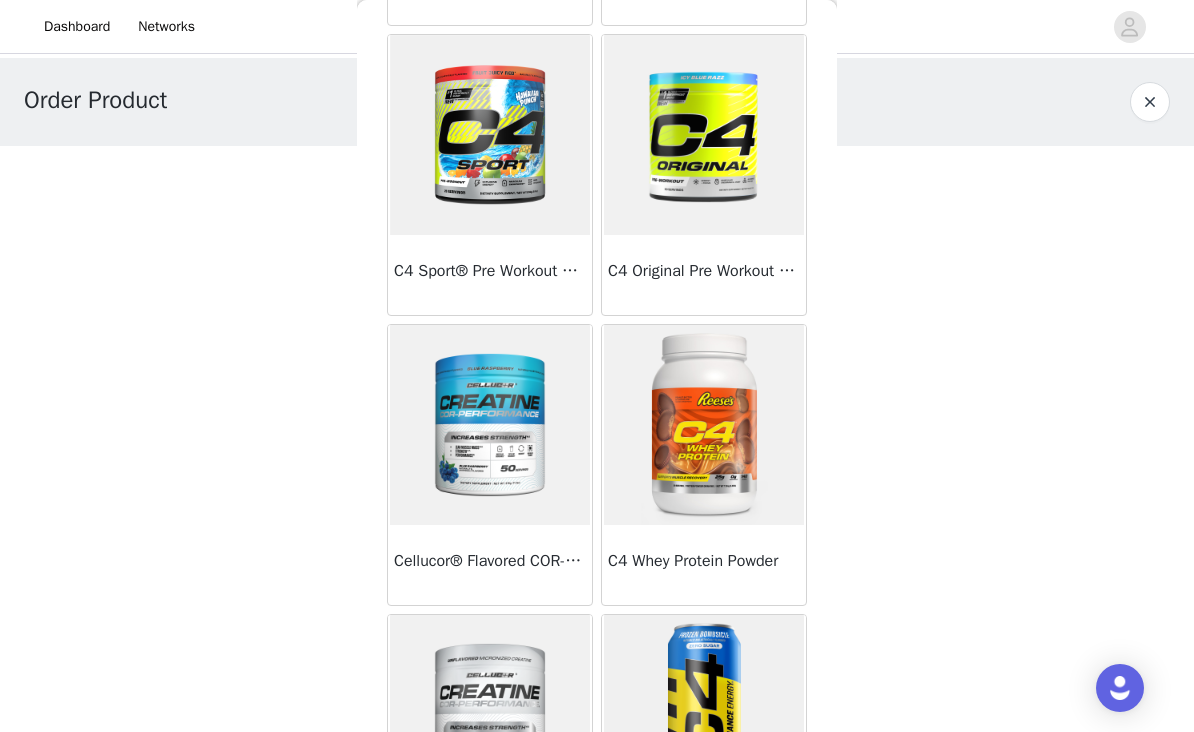 click at bounding box center (704, 135) 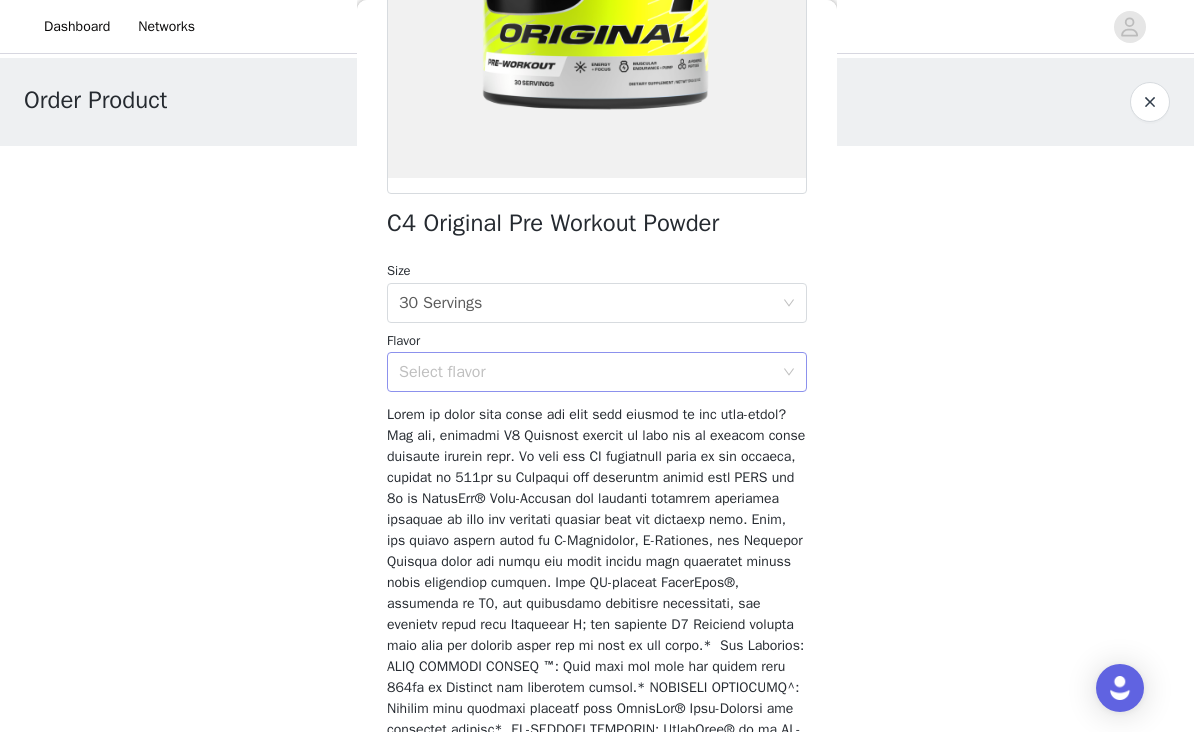 click on "Select flavor" at bounding box center [586, 372] 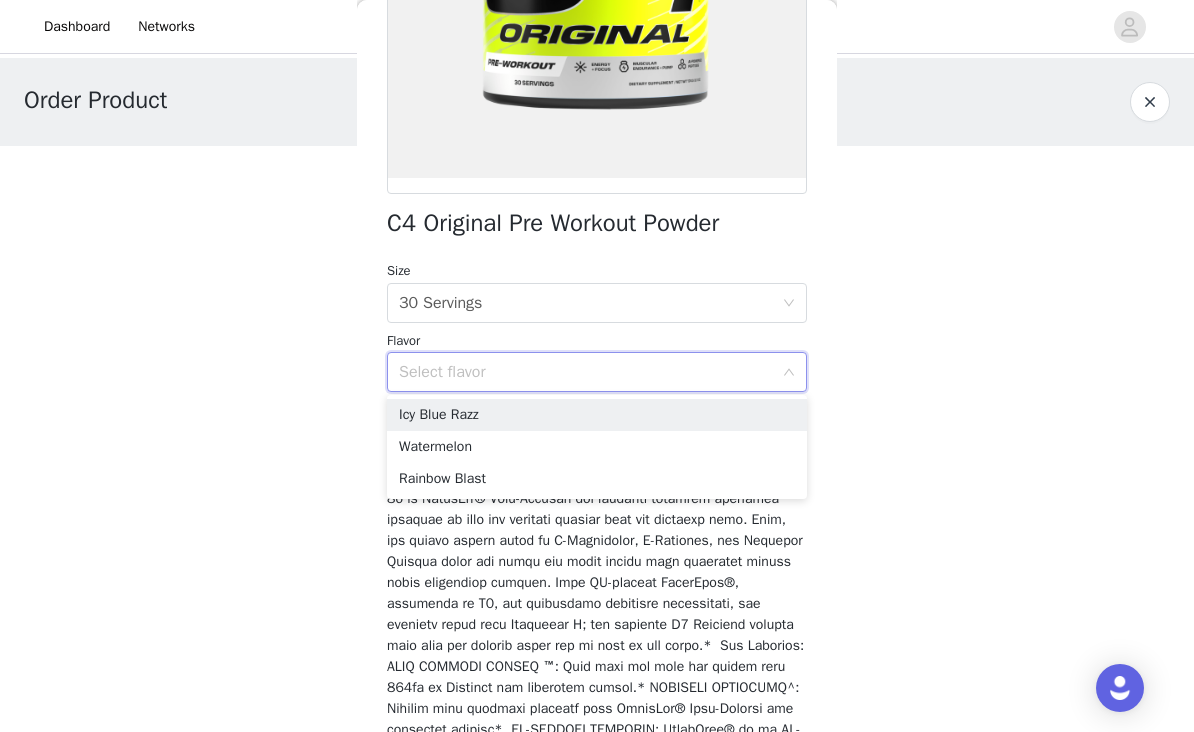 click at bounding box center (597, 782) 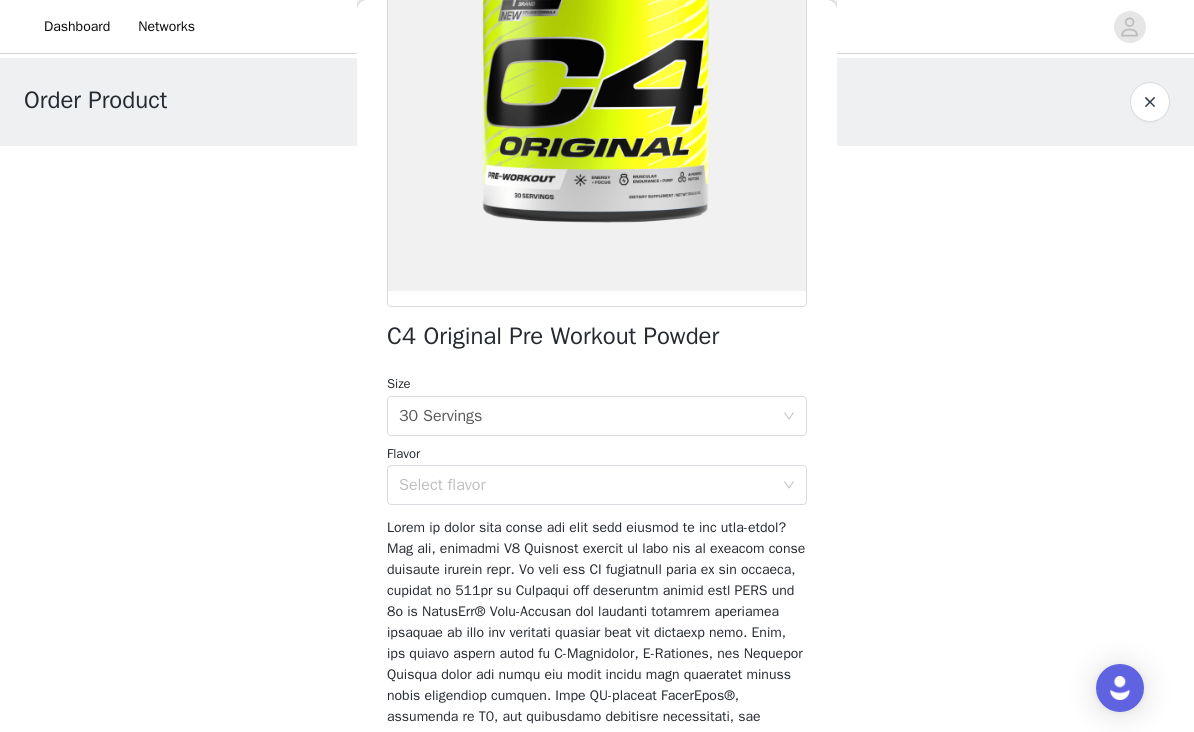 scroll, scrollTop: 265, scrollLeft: 0, axis: vertical 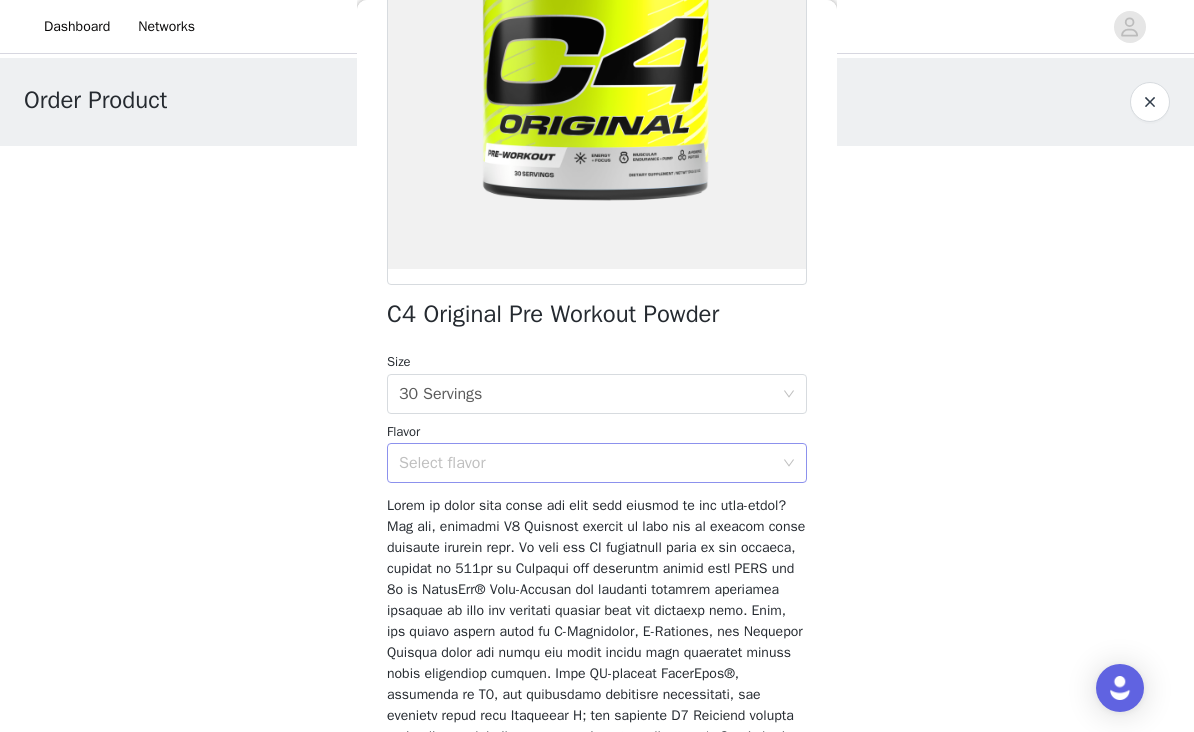 click on "Select flavor" at bounding box center [586, 463] 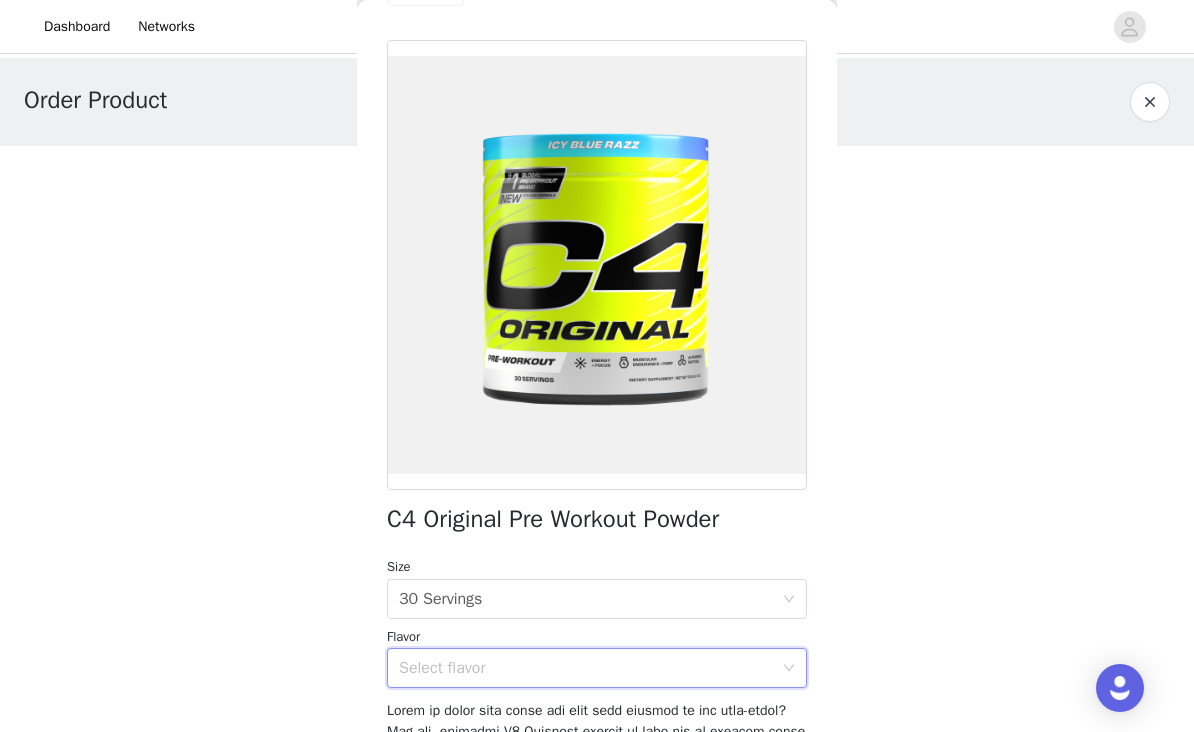 scroll, scrollTop: 9, scrollLeft: 0, axis: vertical 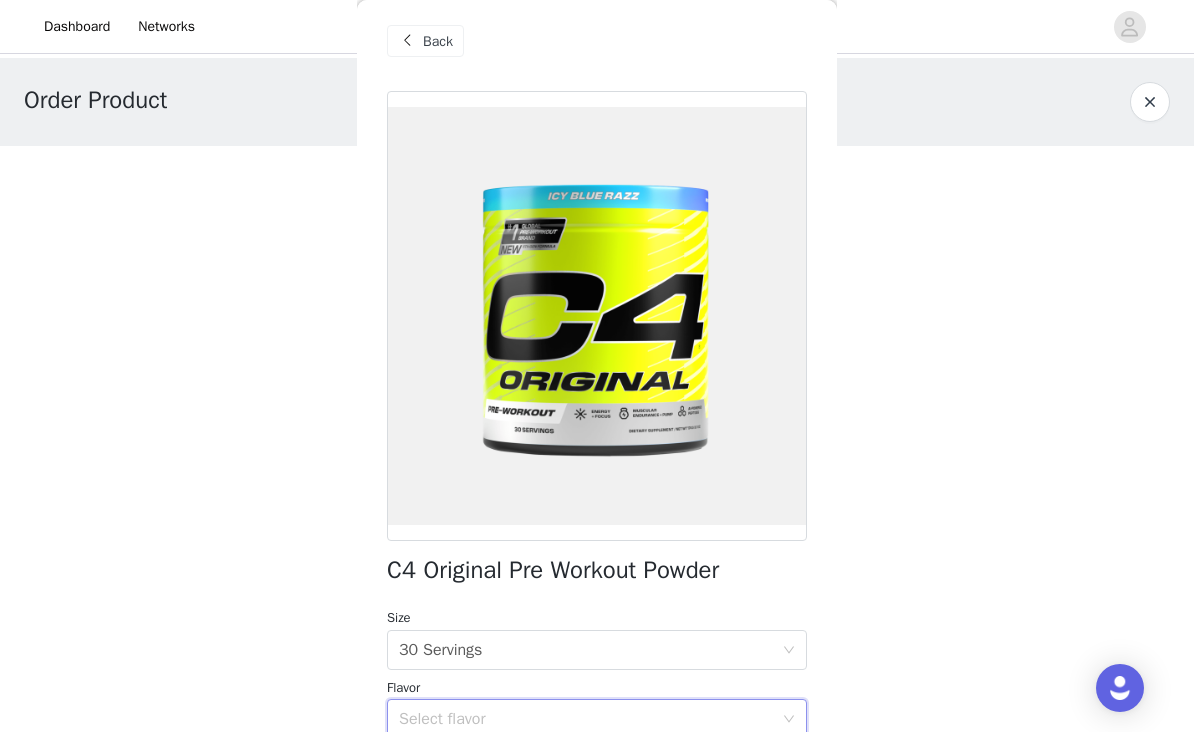 click on "Back" at bounding box center [438, 41] 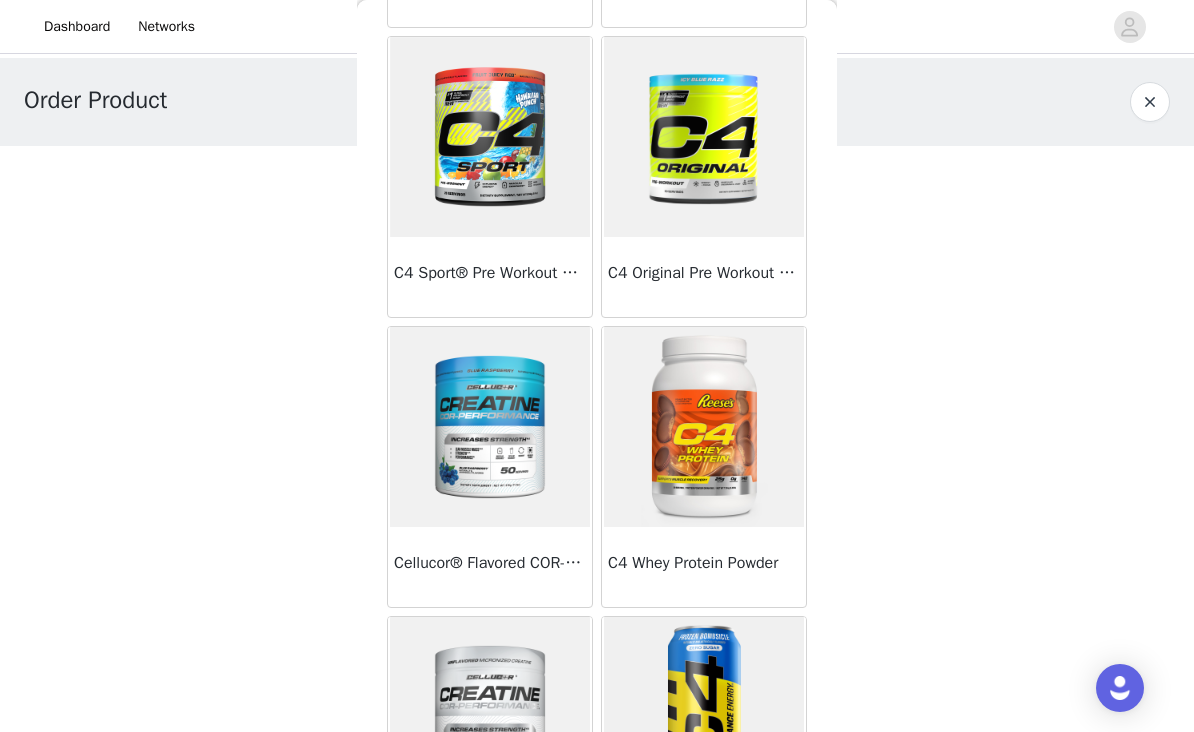 scroll, scrollTop: 405, scrollLeft: 0, axis: vertical 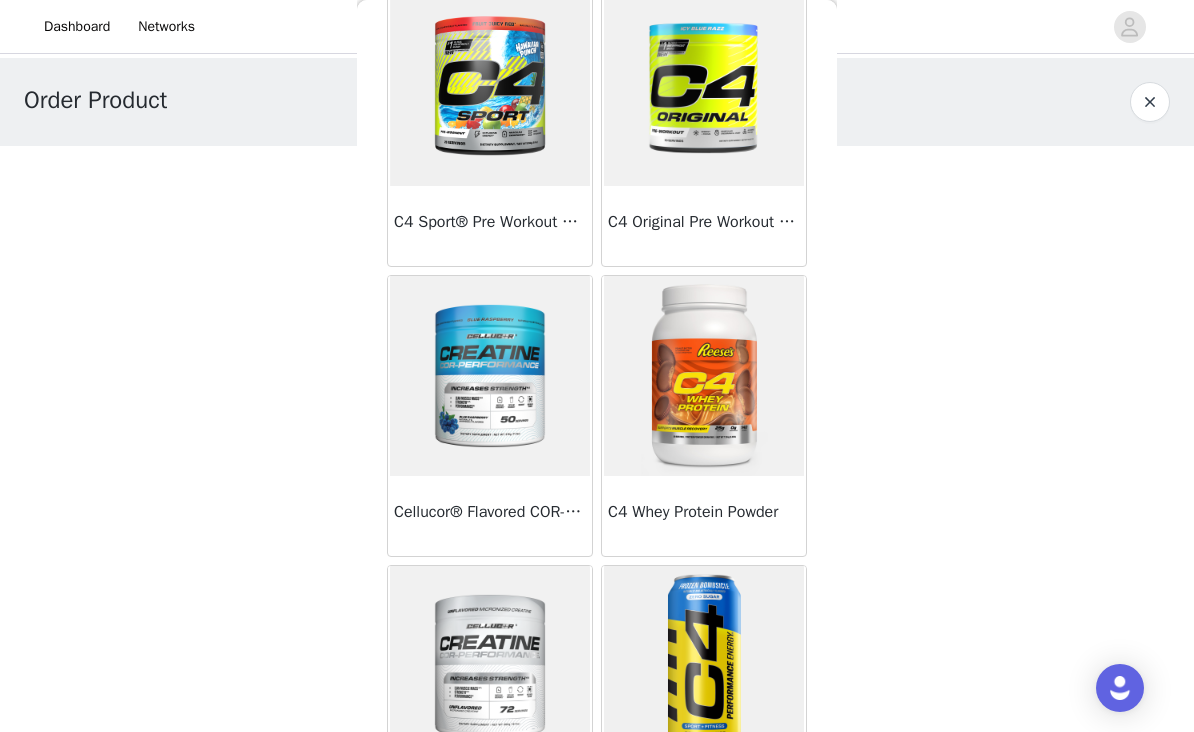click at bounding box center [490, 376] 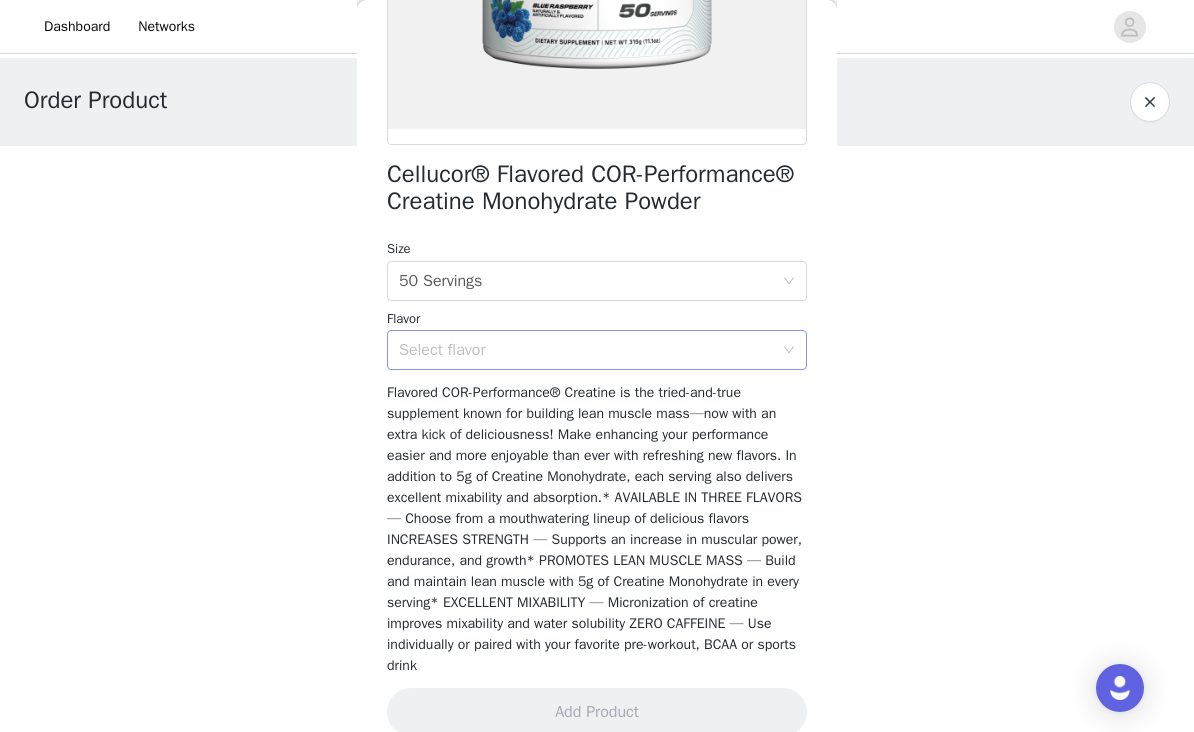 click on "Select flavor" at bounding box center (586, 350) 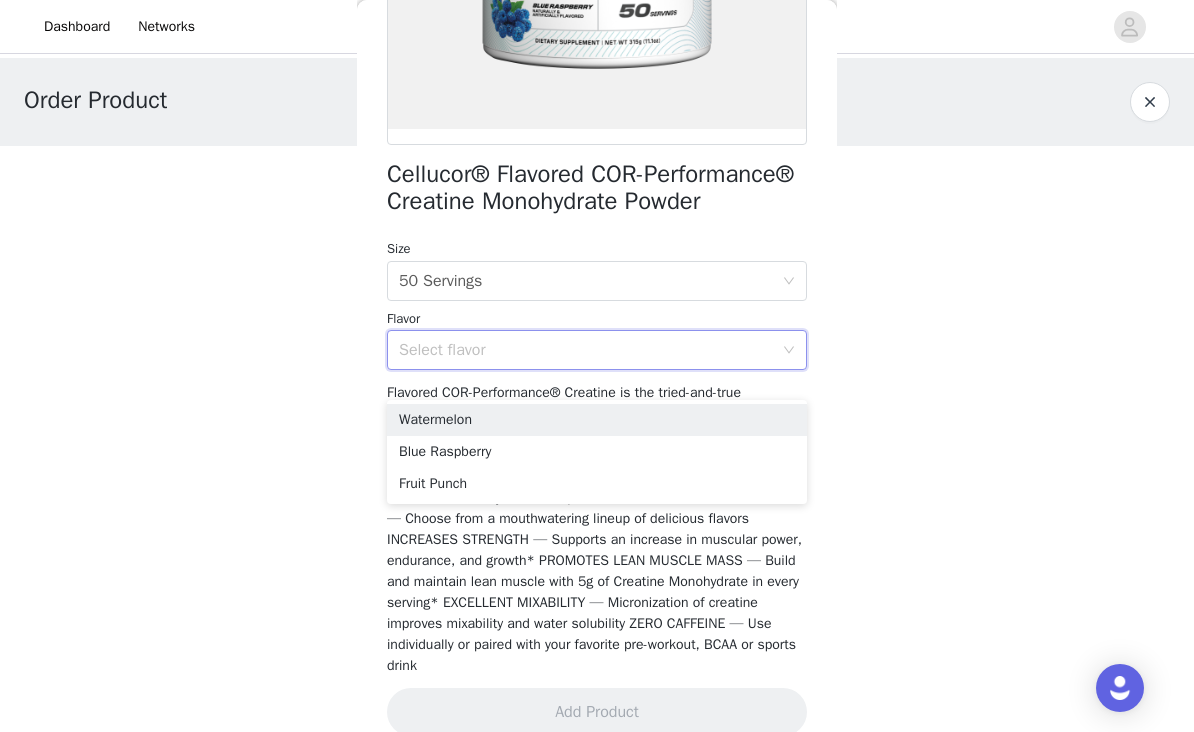 click on "Flavored COR-Performance® Creatine is the tried-and-true supplement known for building lean muscle mass—now with an extra kick of deliciousness! Make enhancing your performance easier and more enjoyable than ever with refreshing new flavors. In addition to 5g of Creatine Monohydrate, each serving also delivers excellent mixability and absorption.* AVAILABLE IN THREE FLAVORS — Choose from a mouthwatering lineup of delicious flavors INCREASES STRENGTH — Supports an increase in muscular power, endurance, and growth* PROMOTES LEAN MUSCLE MASS — Build and maintain lean muscle with 5g of Creatine Monohydrate in every serving* EXCELLENT MIXABILITY — Micronization of creatine improves mixability and water solubility ZERO CAFFEINE — Use individually or paired with your favorite pre-workout, BCAA or sports drink" at bounding box center [594, 529] 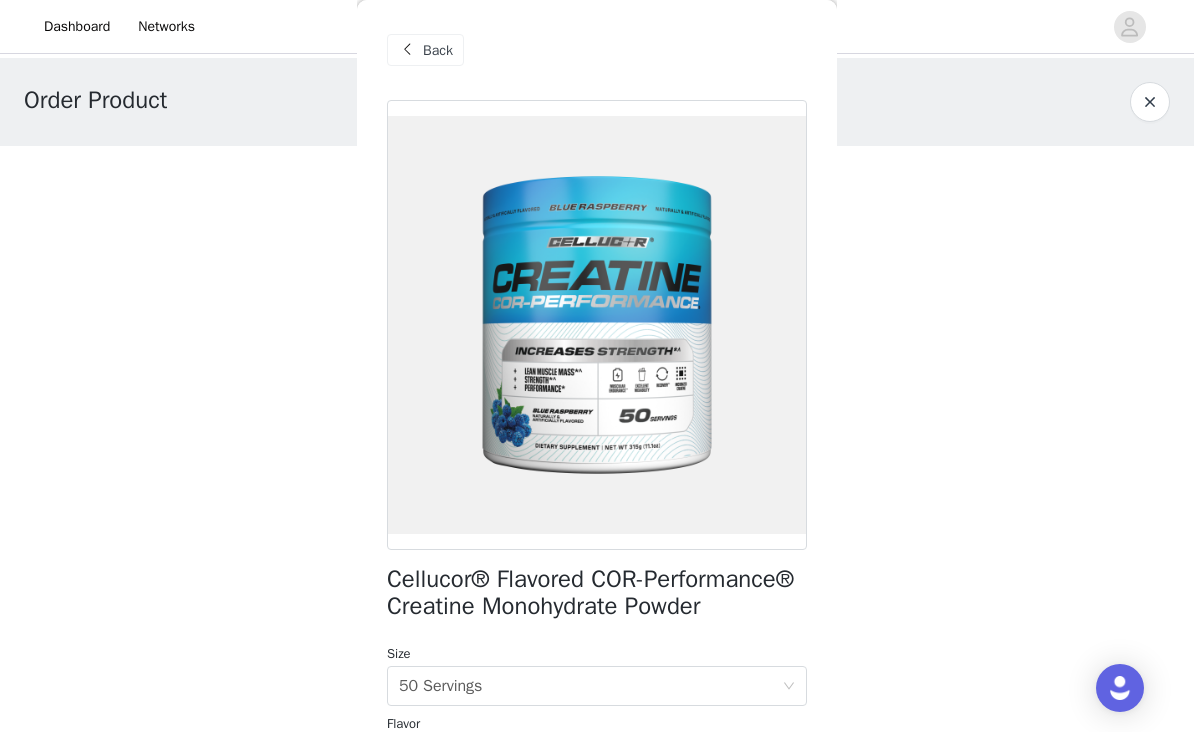 scroll, scrollTop: 0, scrollLeft: 0, axis: both 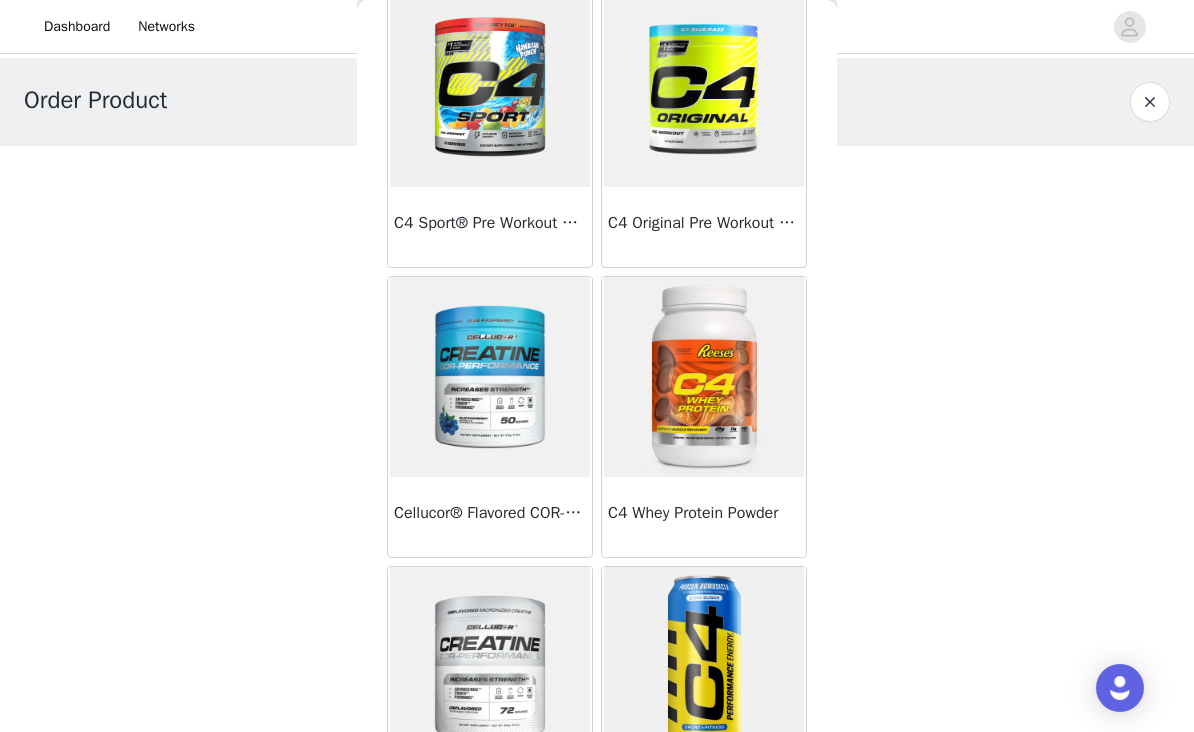 click at bounding box center (704, 377) 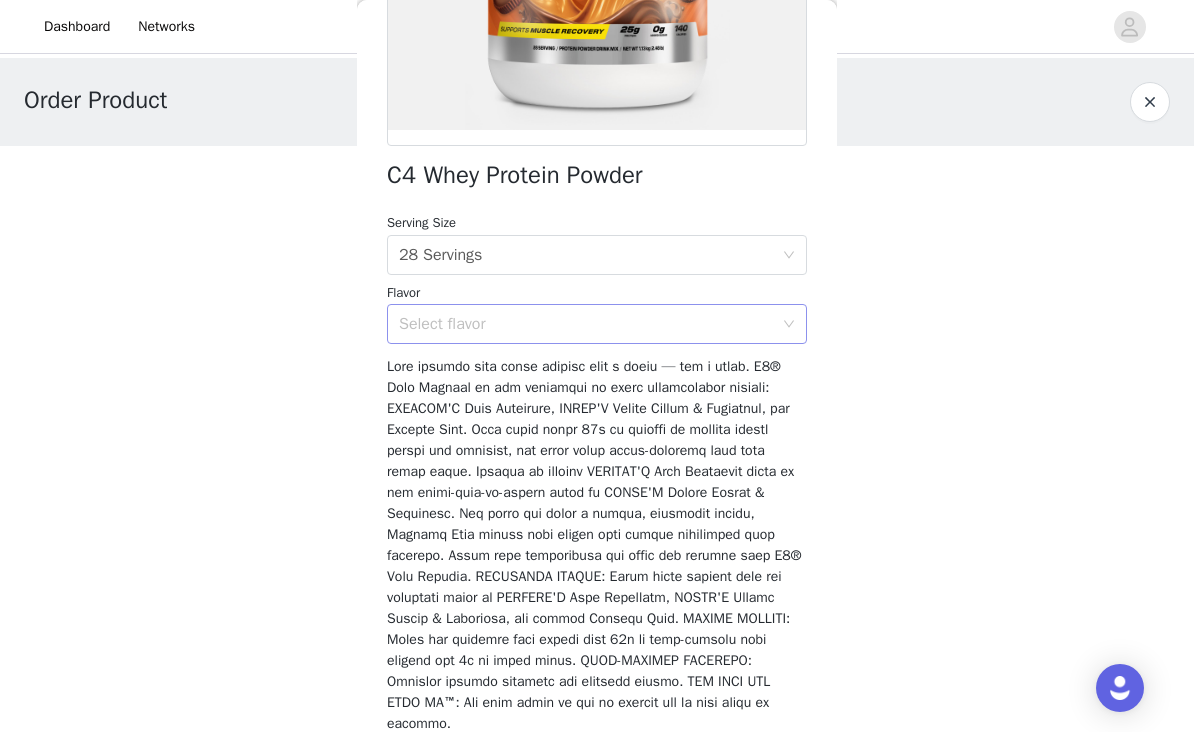 click on "Select flavor" at bounding box center [586, 324] 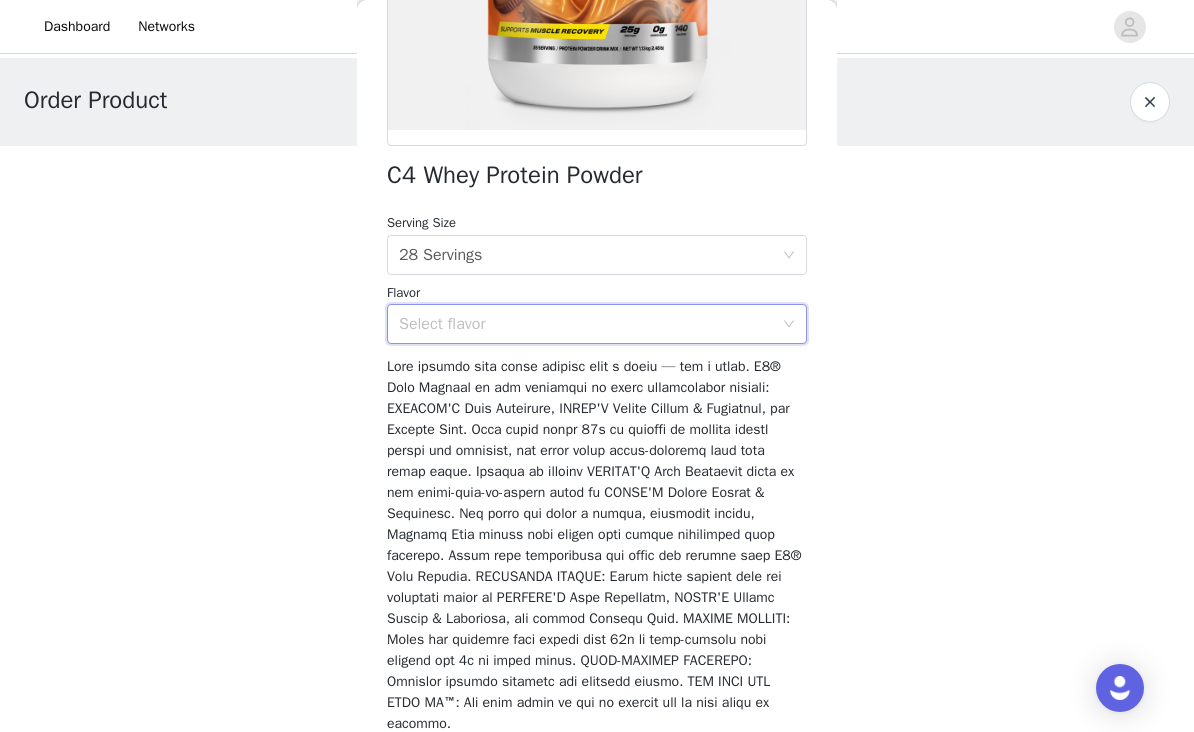 click at bounding box center [594, 545] 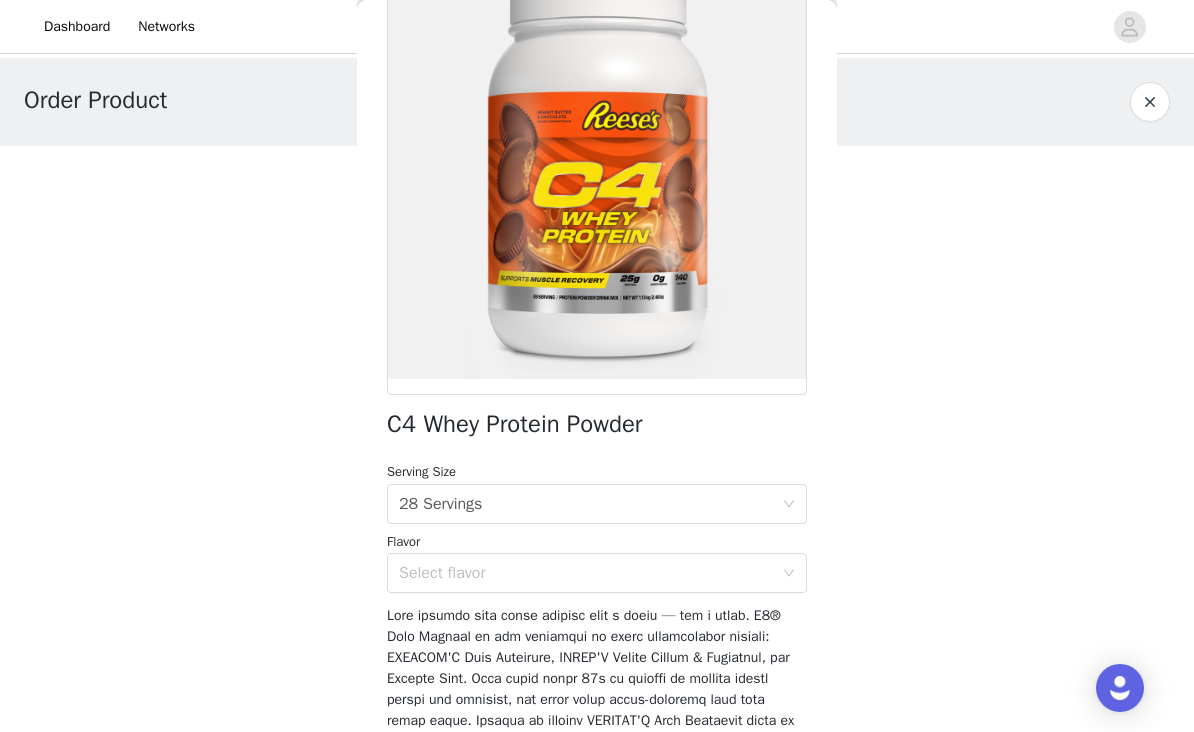 scroll, scrollTop: 296, scrollLeft: 0, axis: vertical 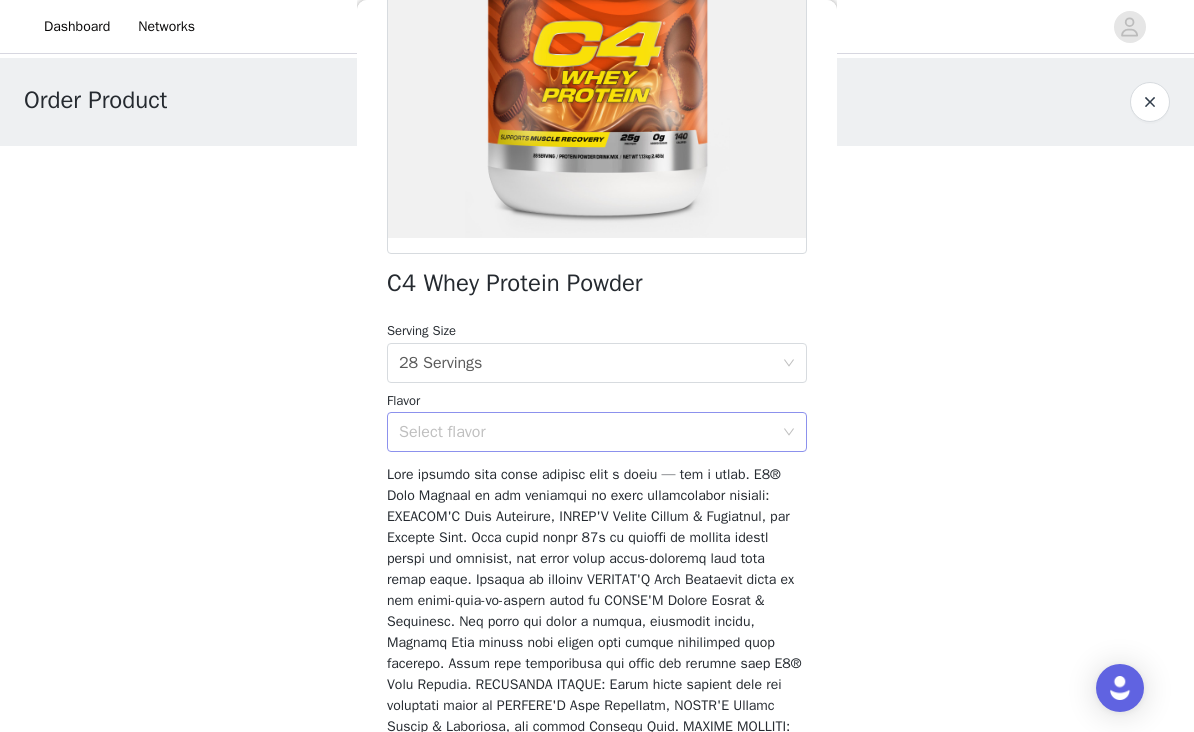 click on "Select flavor" at bounding box center [586, 432] 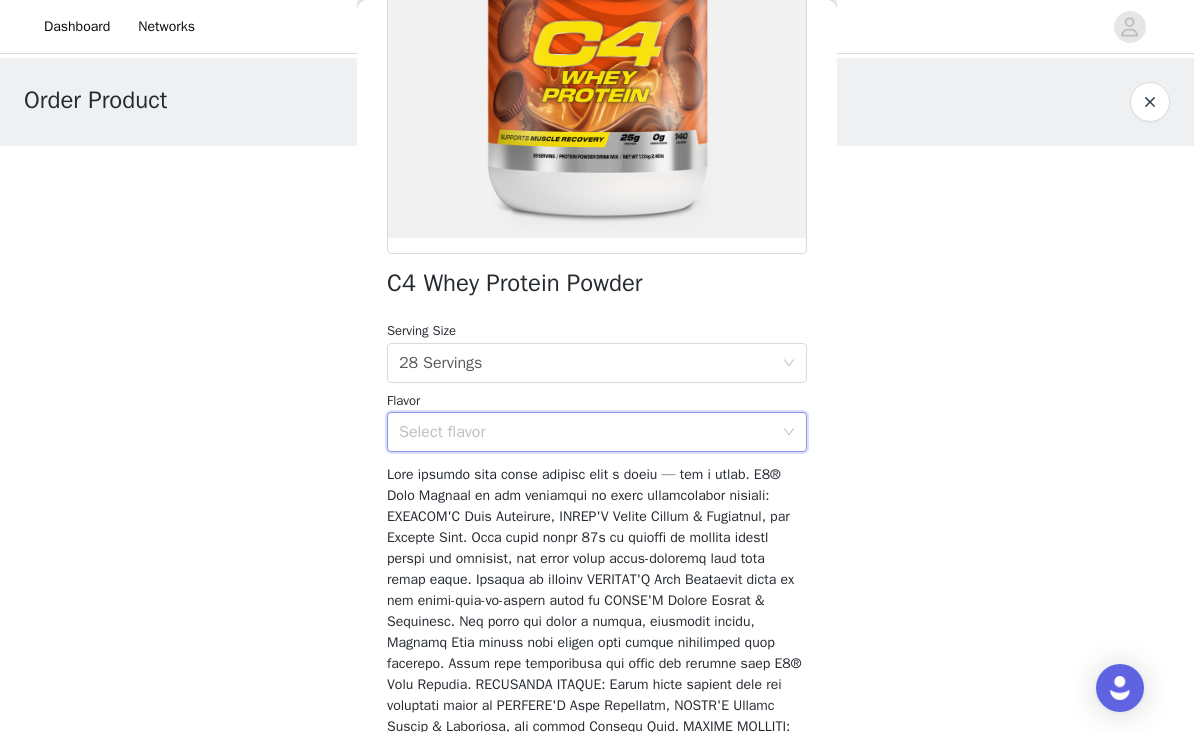 click at bounding box center (594, 653) 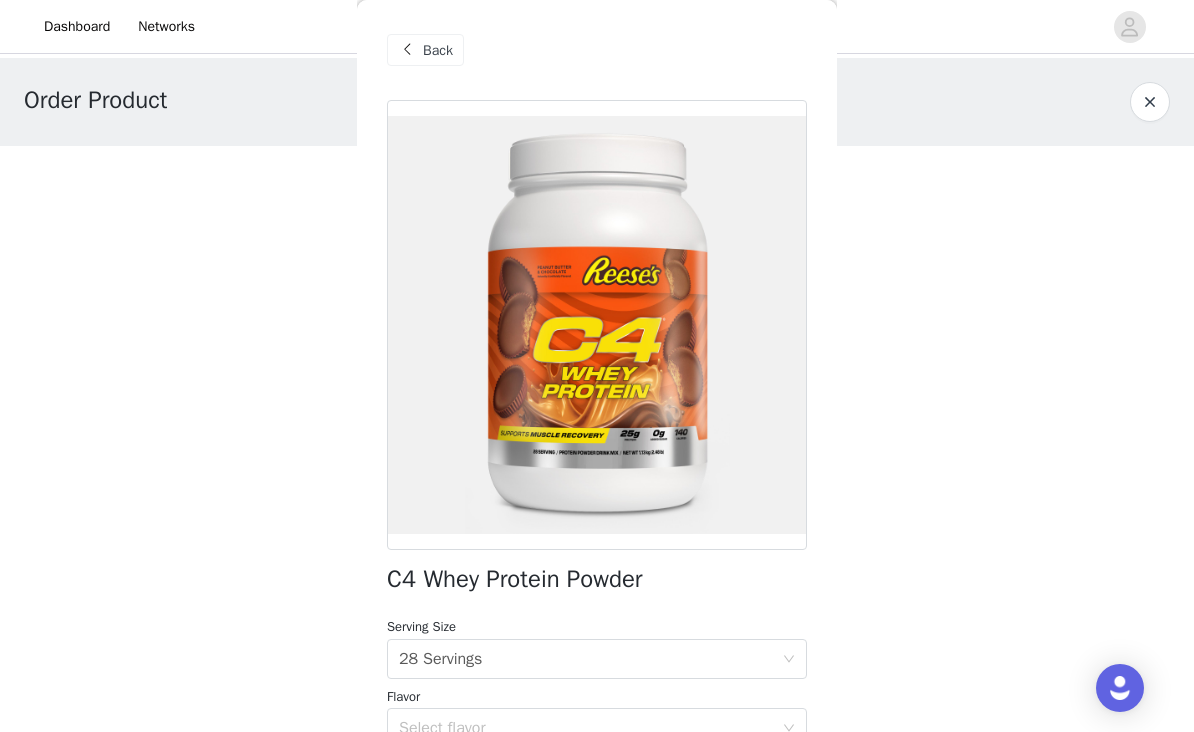 scroll, scrollTop: 0, scrollLeft: 0, axis: both 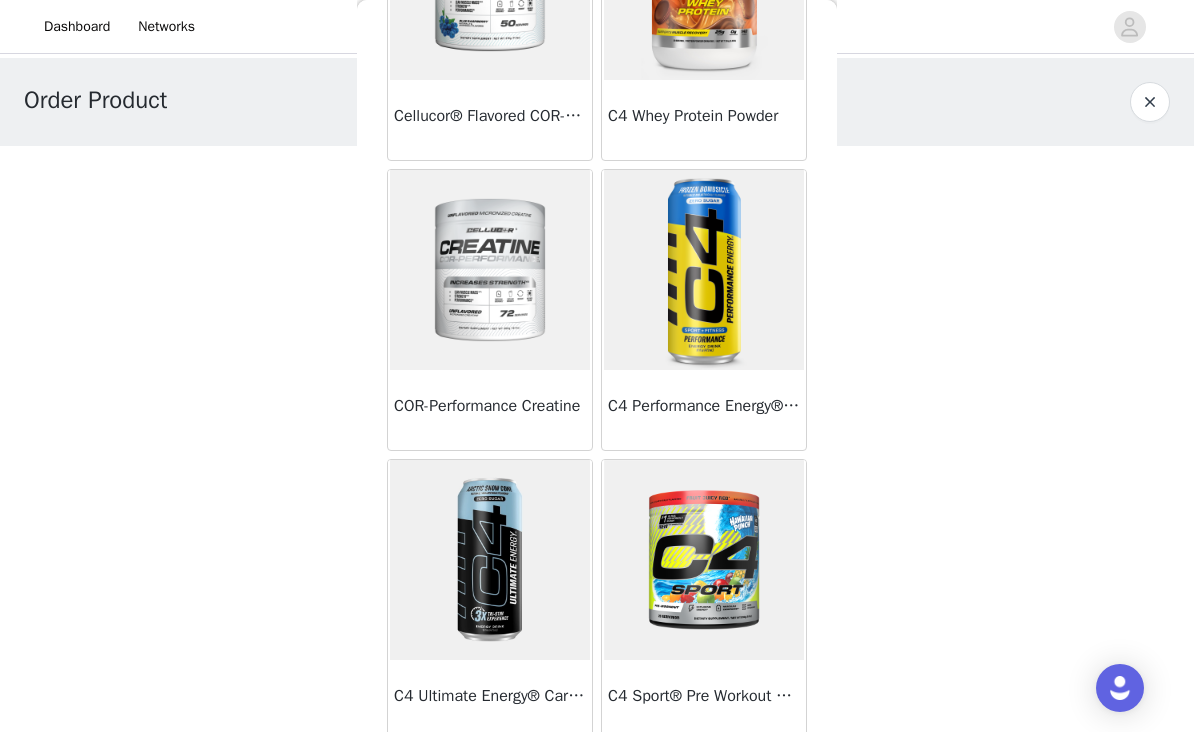 click at bounding box center [490, 270] 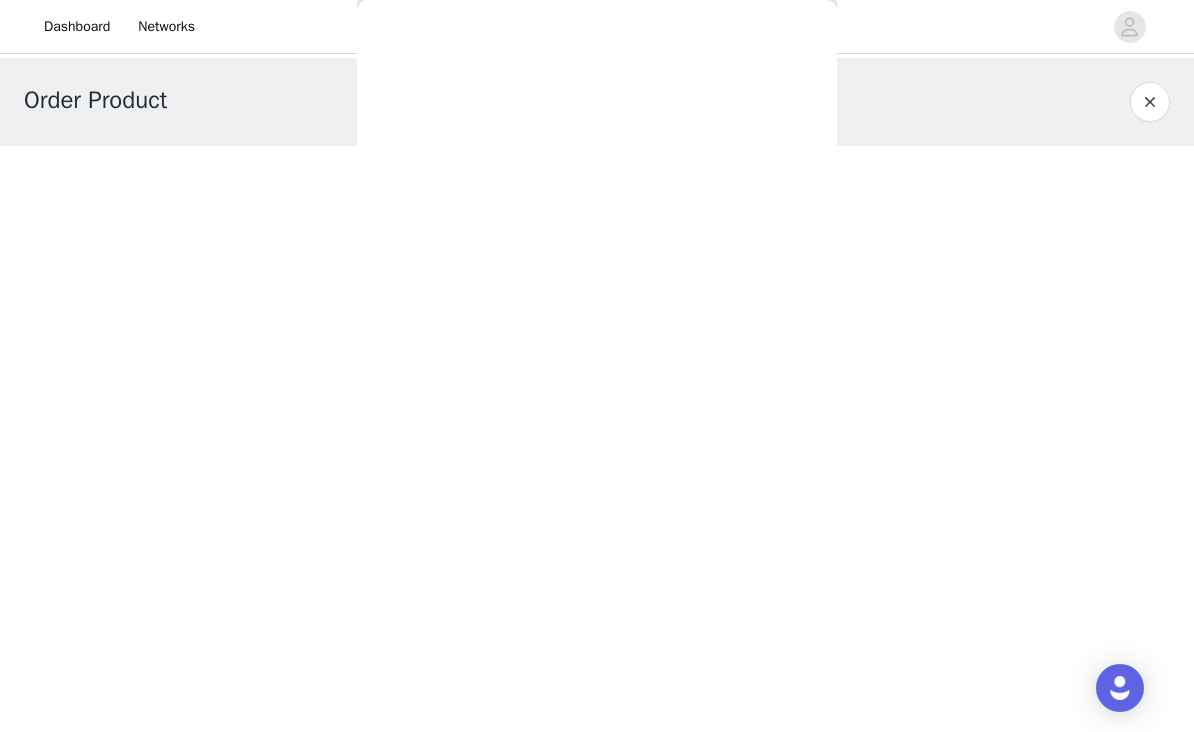 scroll, scrollTop: 342, scrollLeft: 0, axis: vertical 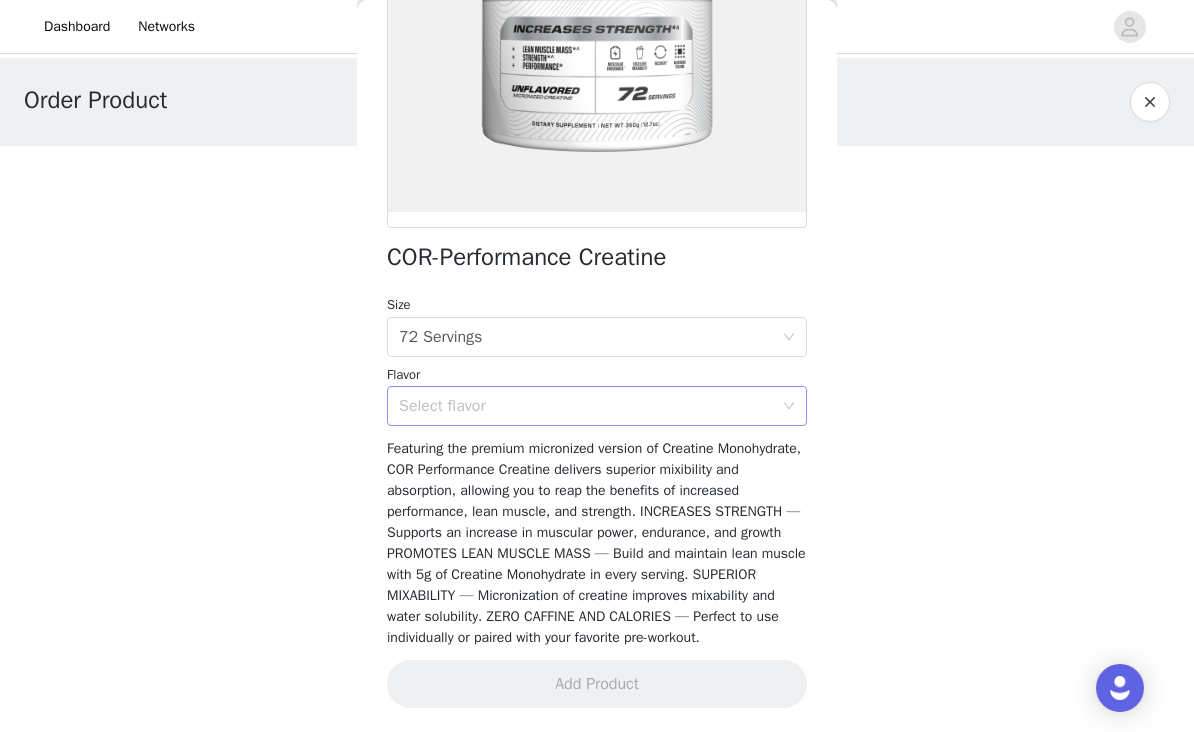 click on "Select flavor" at bounding box center (586, 406) 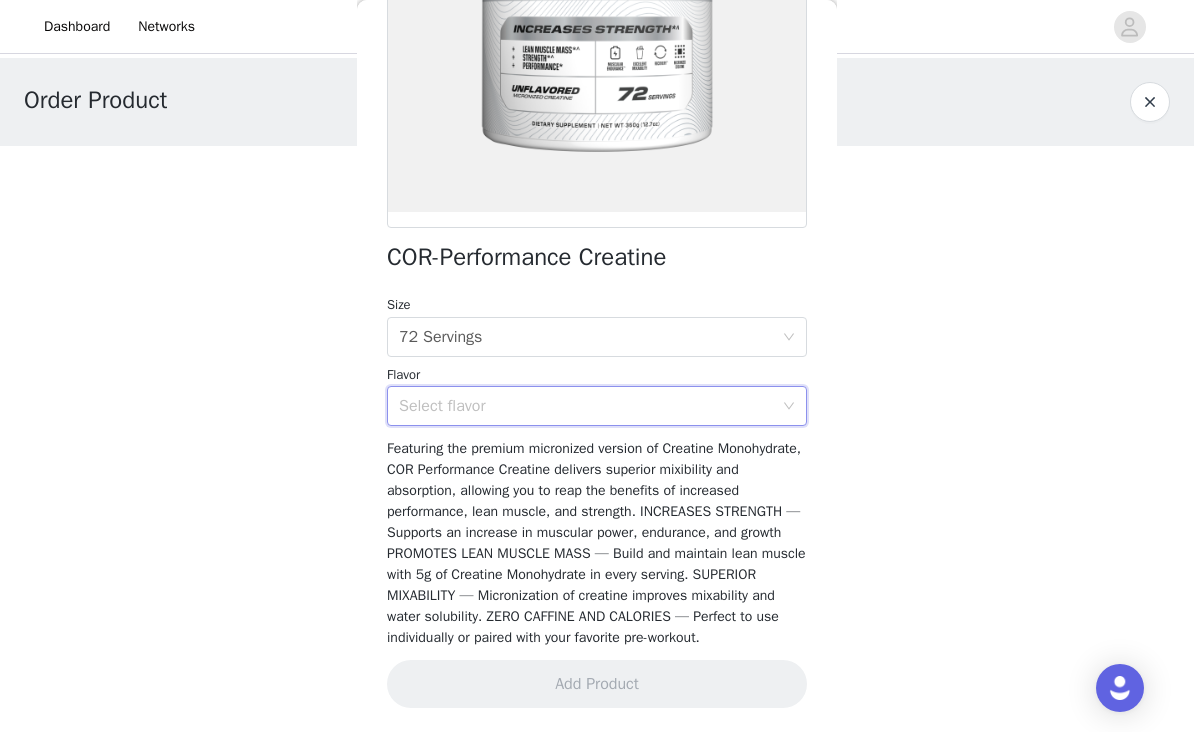 click on "Featuring the premium micronized version of Creatine Monohydrate, COR Performance Creatine delivers superior mixibility and absorption, allowing you to reap the benefits of increased performance, lean muscle, and strength. INCREASES STRENGTH — Supports an increase in muscular power, endurance, and growth PROMOTES LEAN MUSCLE MASS — Build and maintain lean muscle with 5g of Creatine Monohydrate in every serving. SUPERIOR MIXABILITY — Micronization of creatine improves mixability and water solubility. ZERO CAFFINE AND CALORIES — Perfect to use individually or paired with your favorite pre-workout." at bounding box center [597, 543] 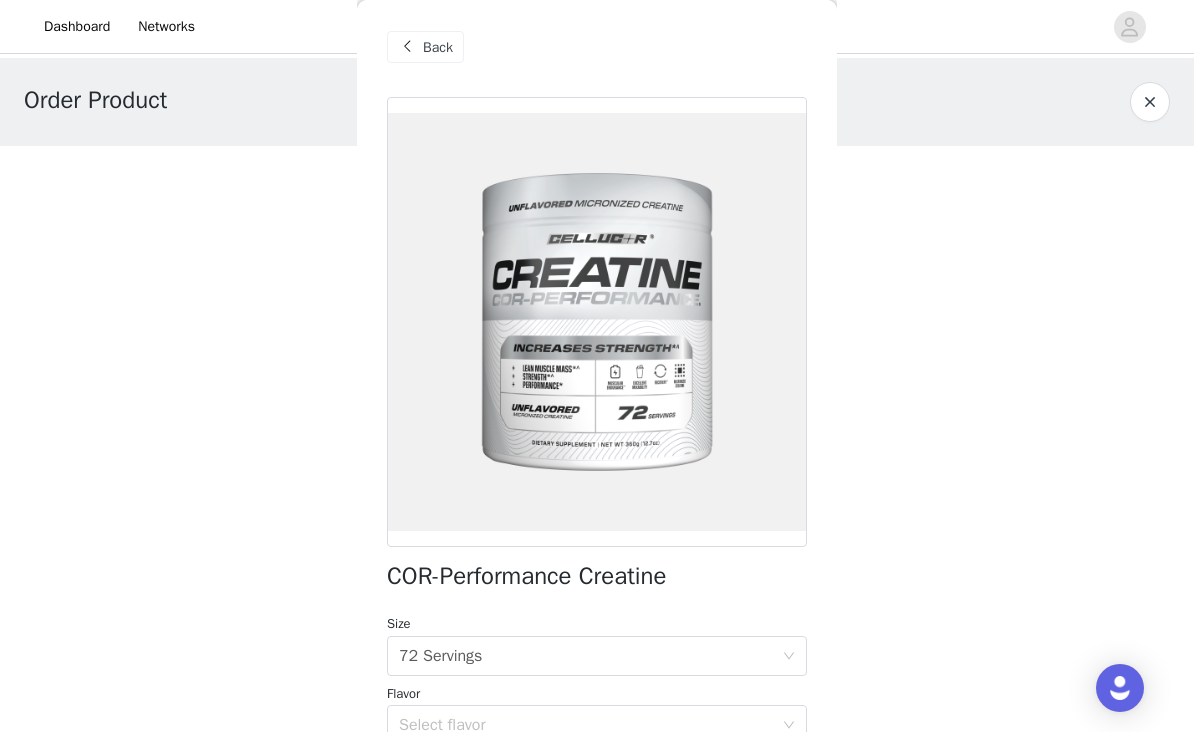 scroll, scrollTop: 0, scrollLeft: 0, axis: both 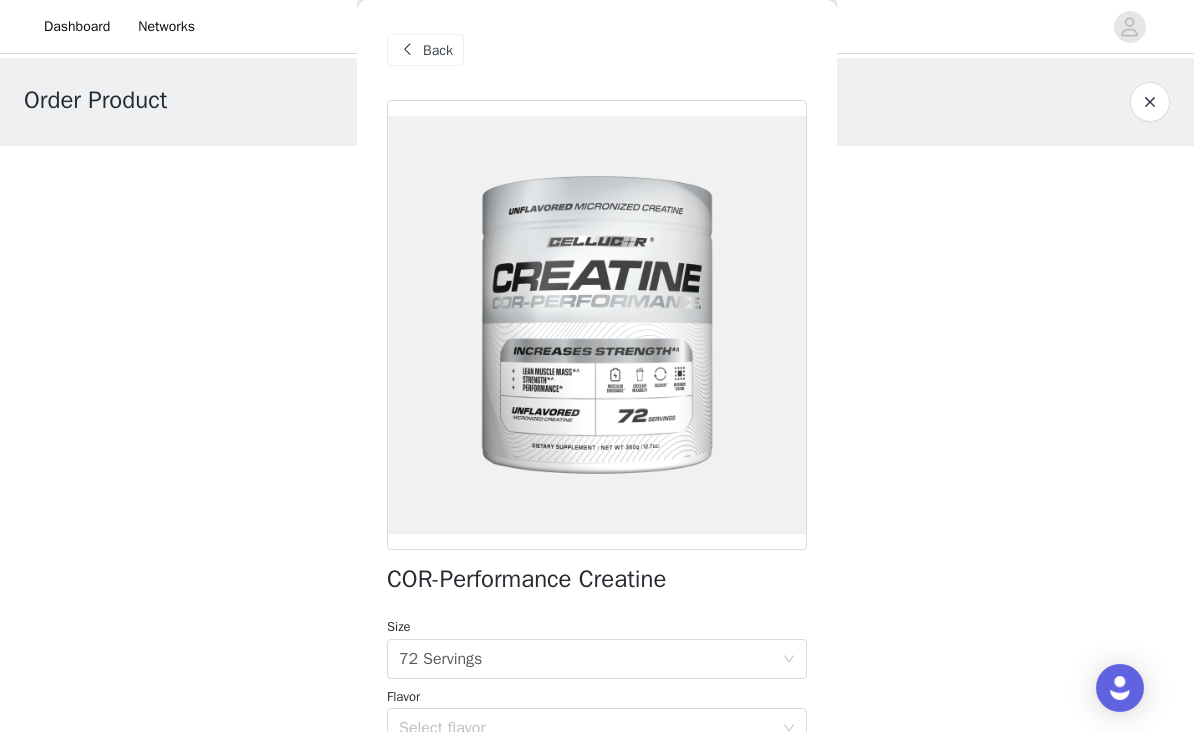 click on "Back" at bounding box center (425, 50) 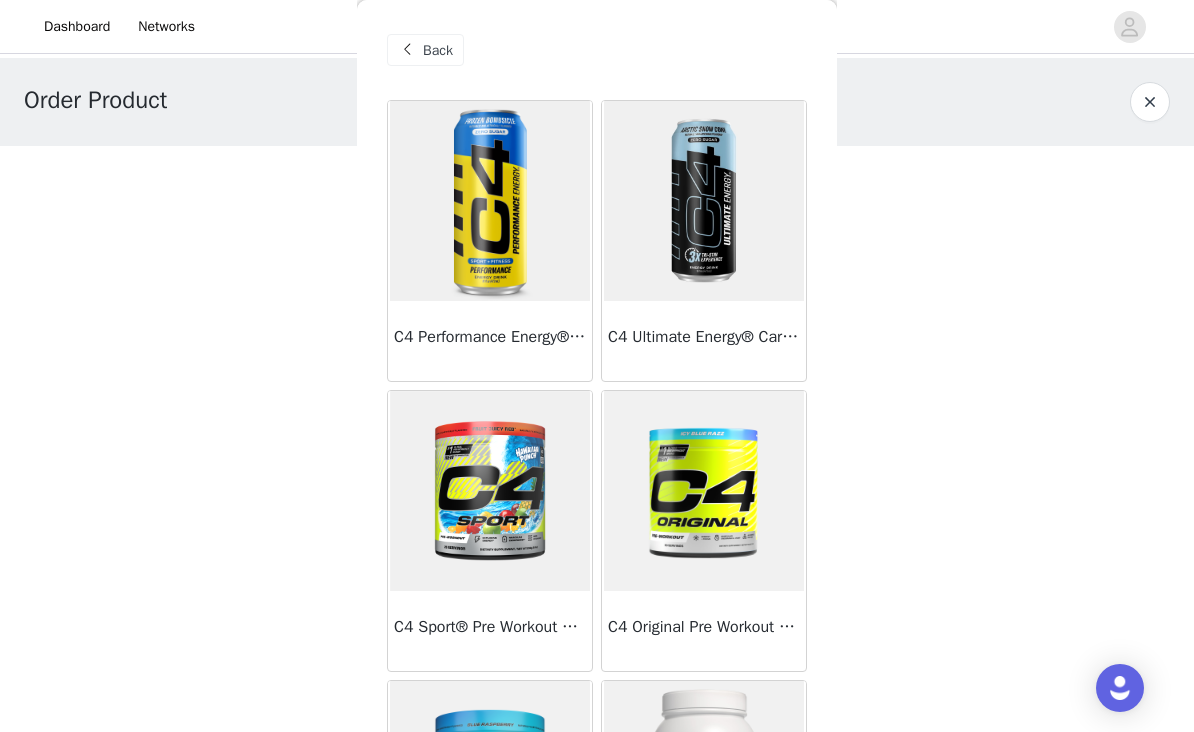 click on "Back" at bounding box center [438, 50] 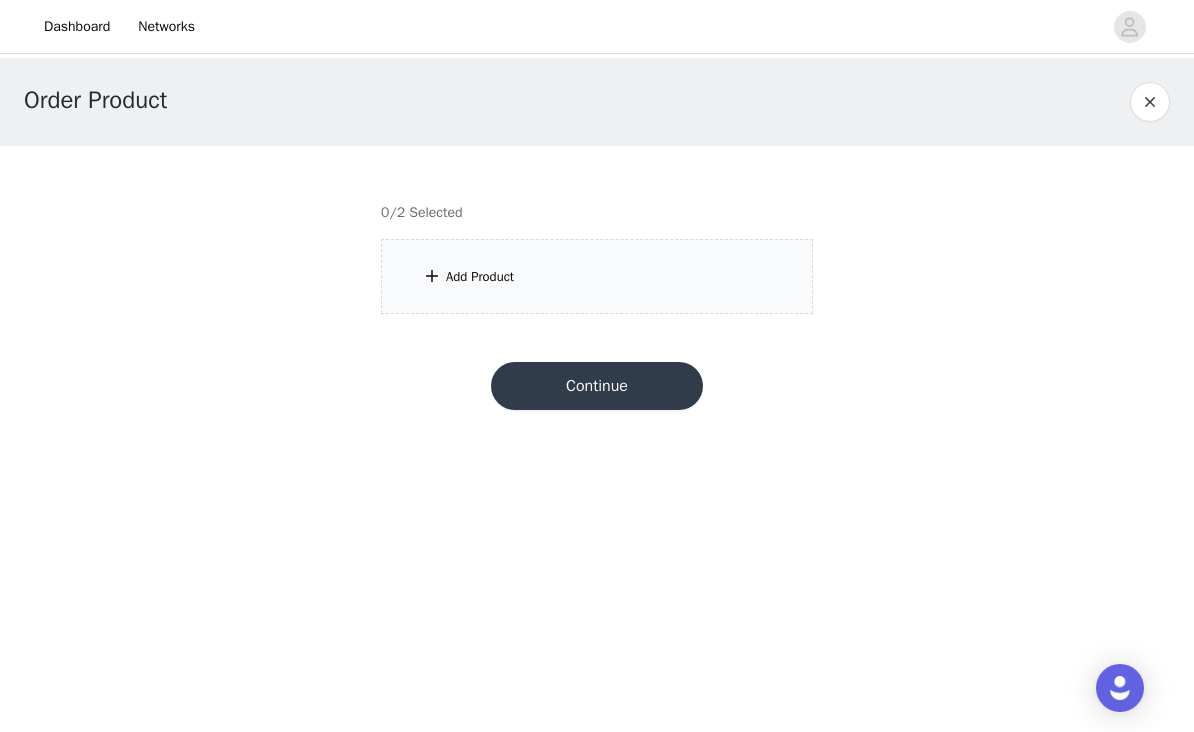 click on "Add Product" at bounding box center [597, 276] 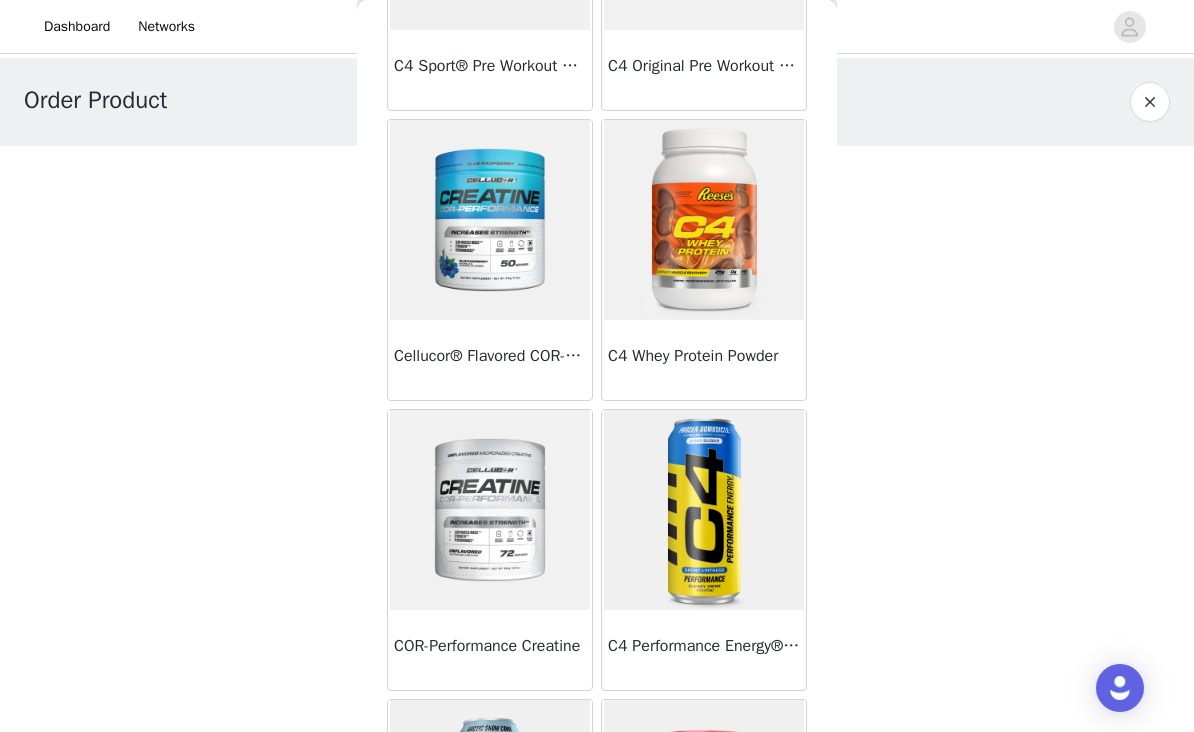 scroll, scrollTop: 250, scrollLeft: 0, axis: vertical 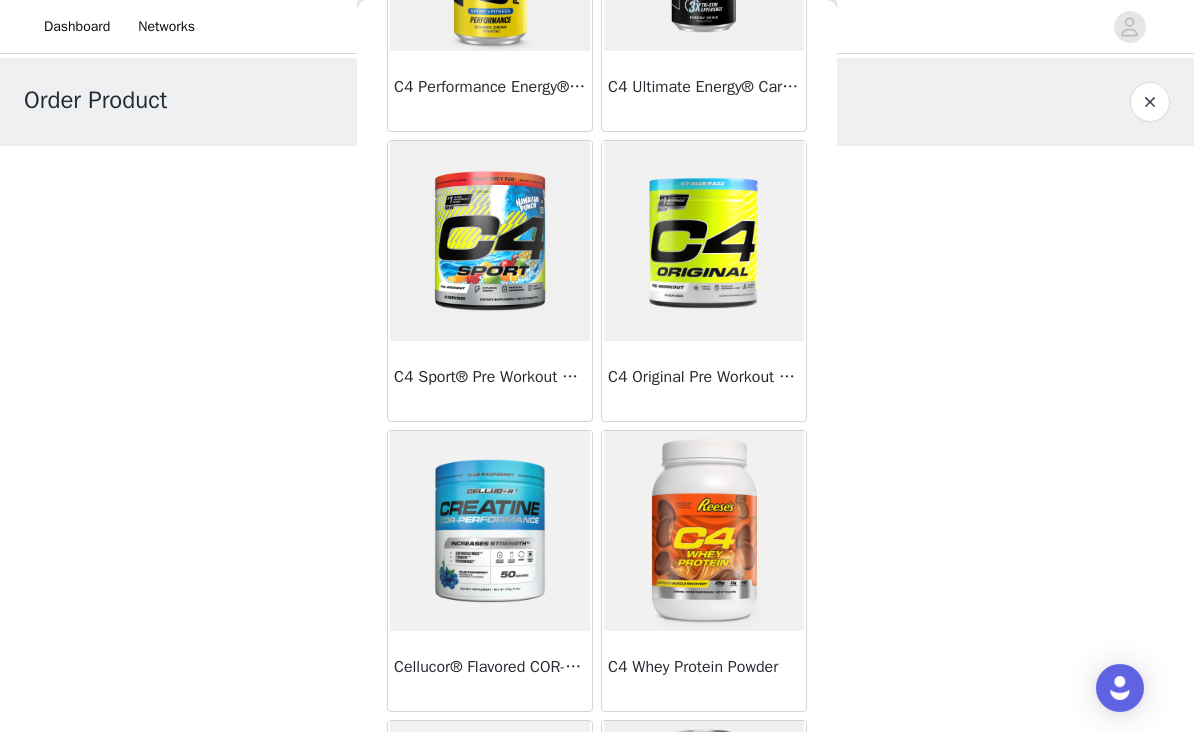 click at bounding box center (704, 241) 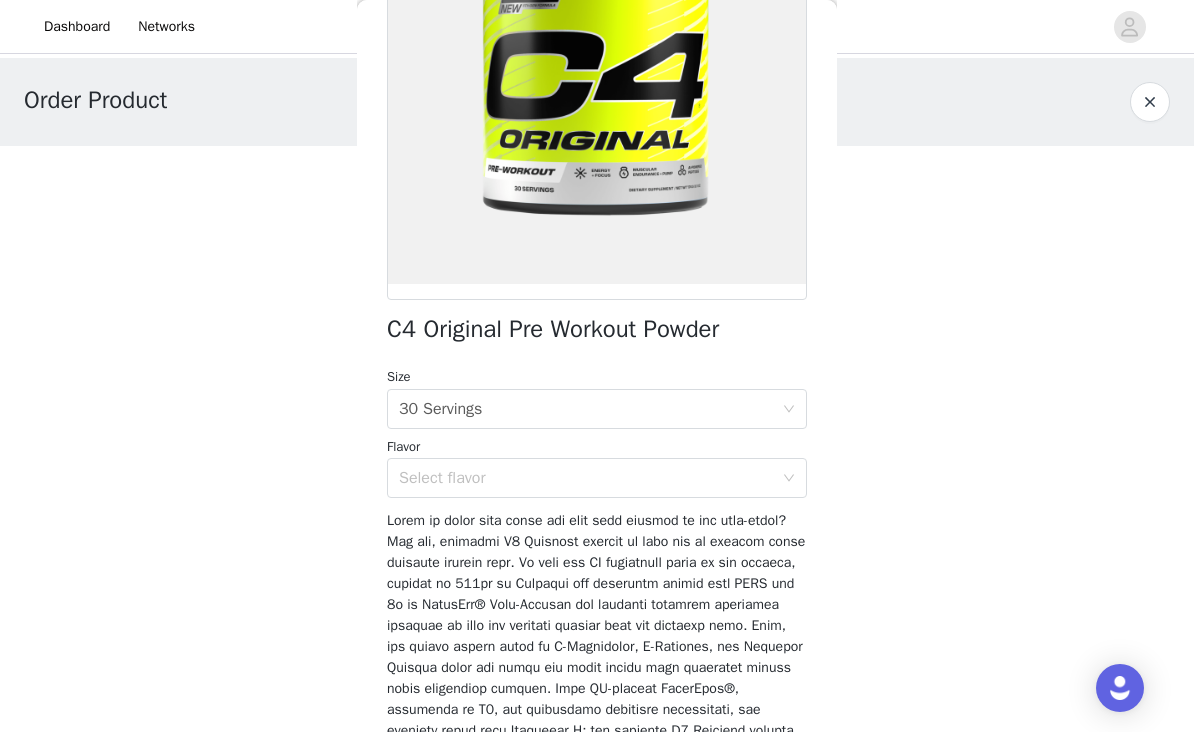 click on "Order Product
0/2 Selected           Add Product       Back     C4 Original Pre Workout Powder               Size   Select size 30 Servings Flavor   Select flavor     Add Product       Continue" at bounding box center [597, 246] 